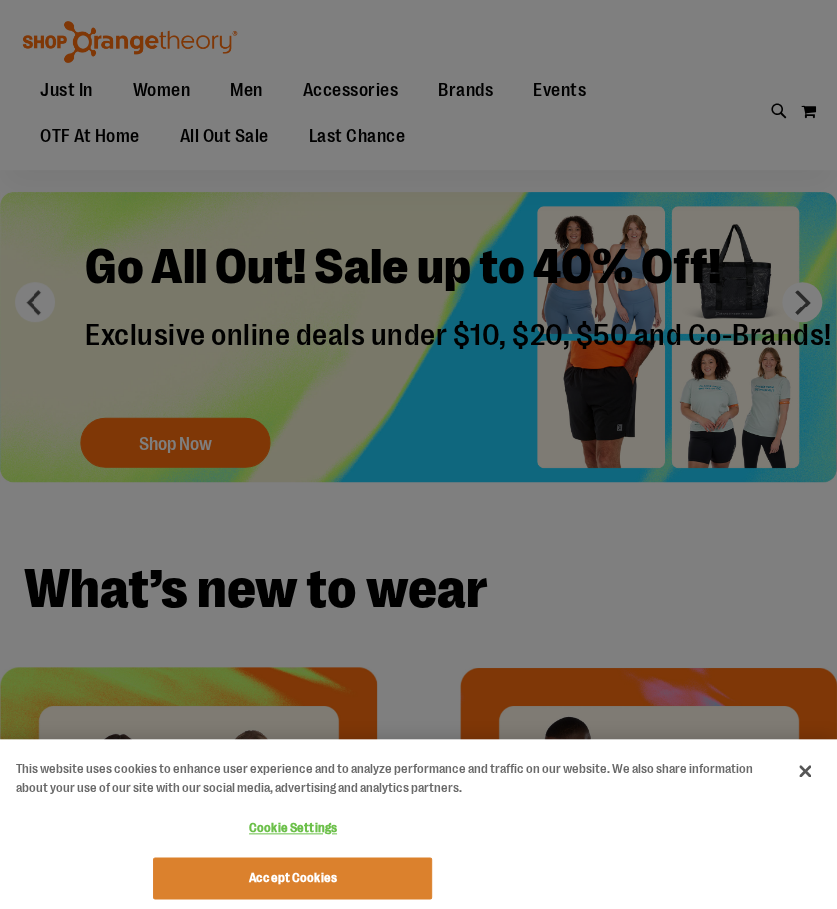 scroll, scrollTop: 100, scrollLeft: 0, axis: vertical 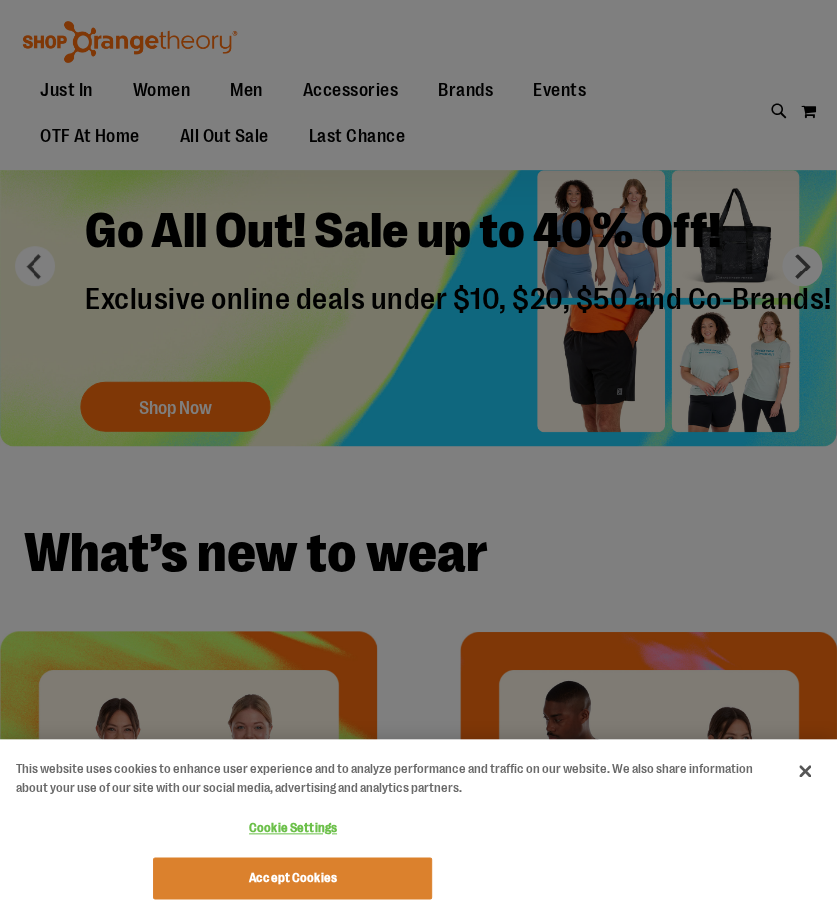click at bounding box center [418, 454] 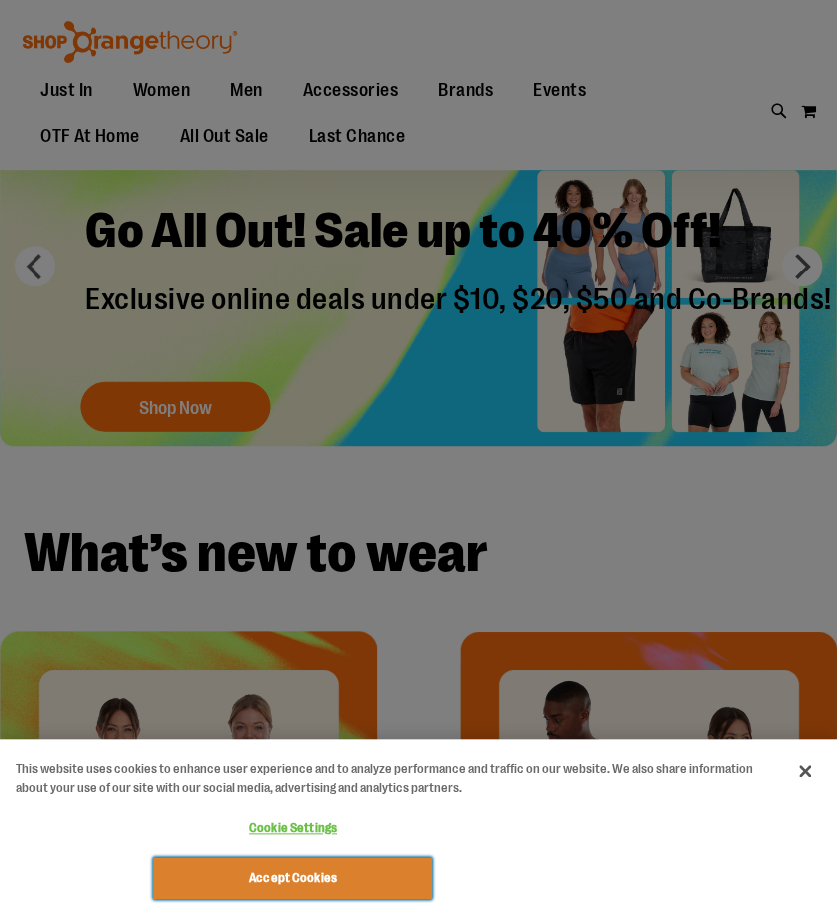 click on "Accept Cookies" at bounding box center (292, 878) 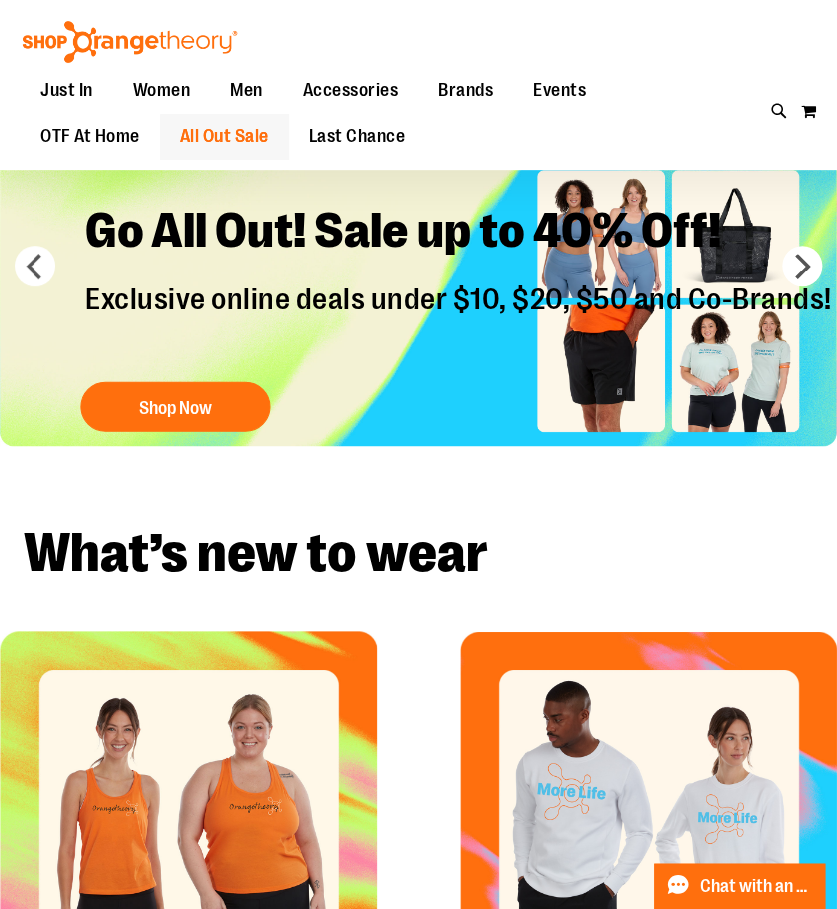 click on "All Out Sale" at bounding box center [224, 136] 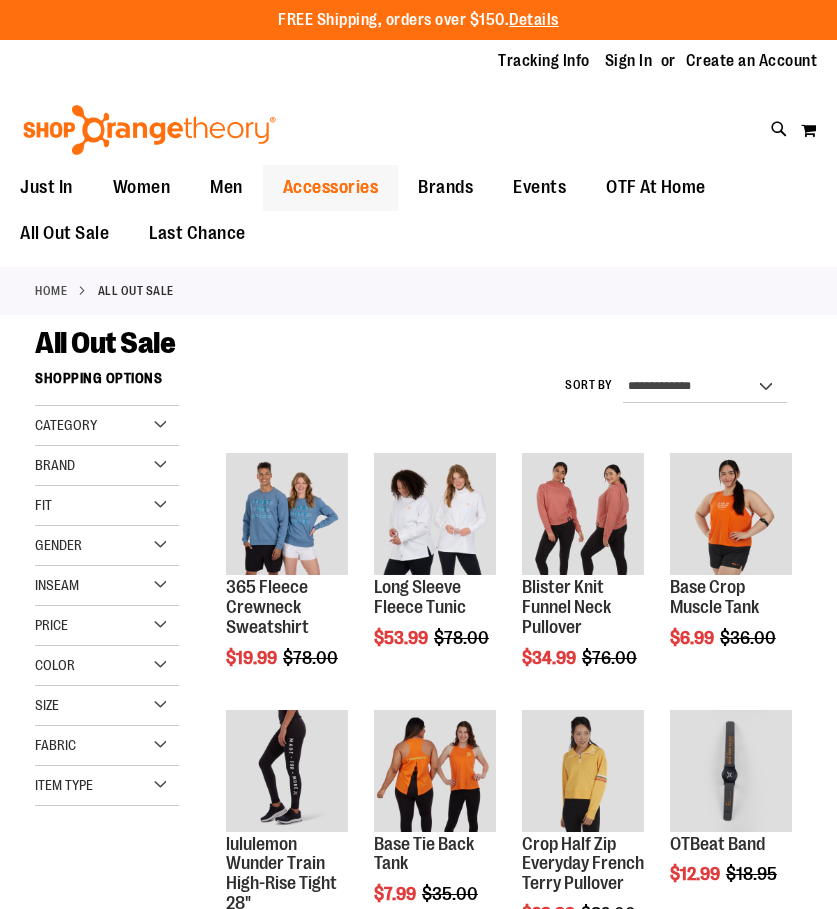 scroll, scrollTop: 0, scrollLeft: 0, axis: both 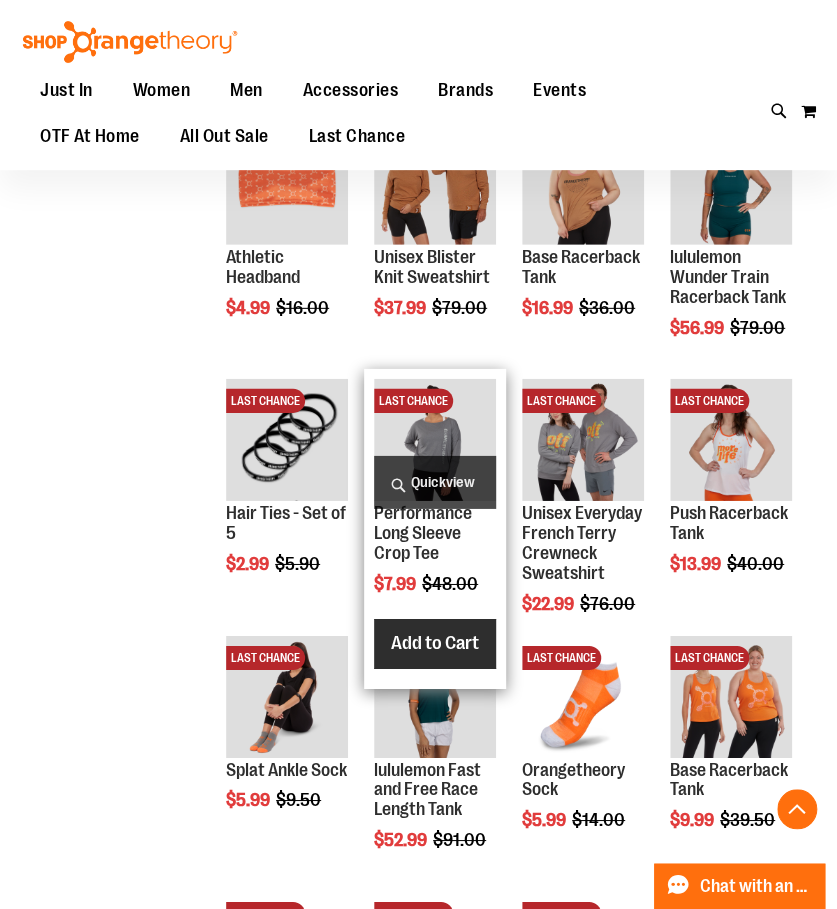 click on "Add to Cart" at bounding box center (435, 643) 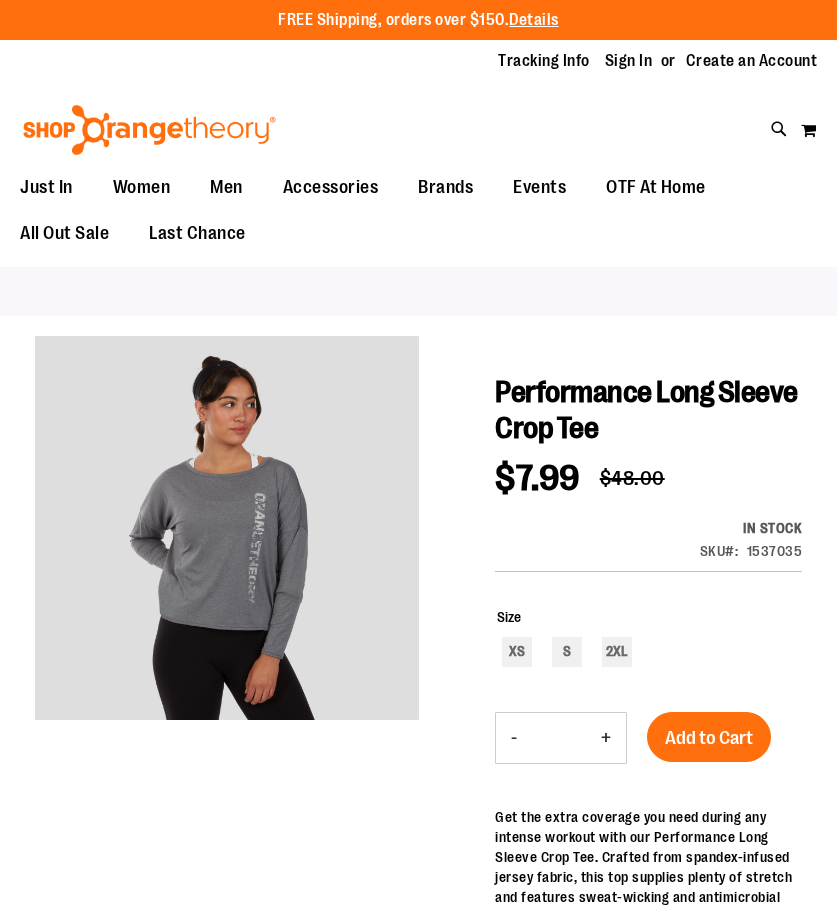 scroll, scrollTop: 0, scrollLeft: 0, axis: both 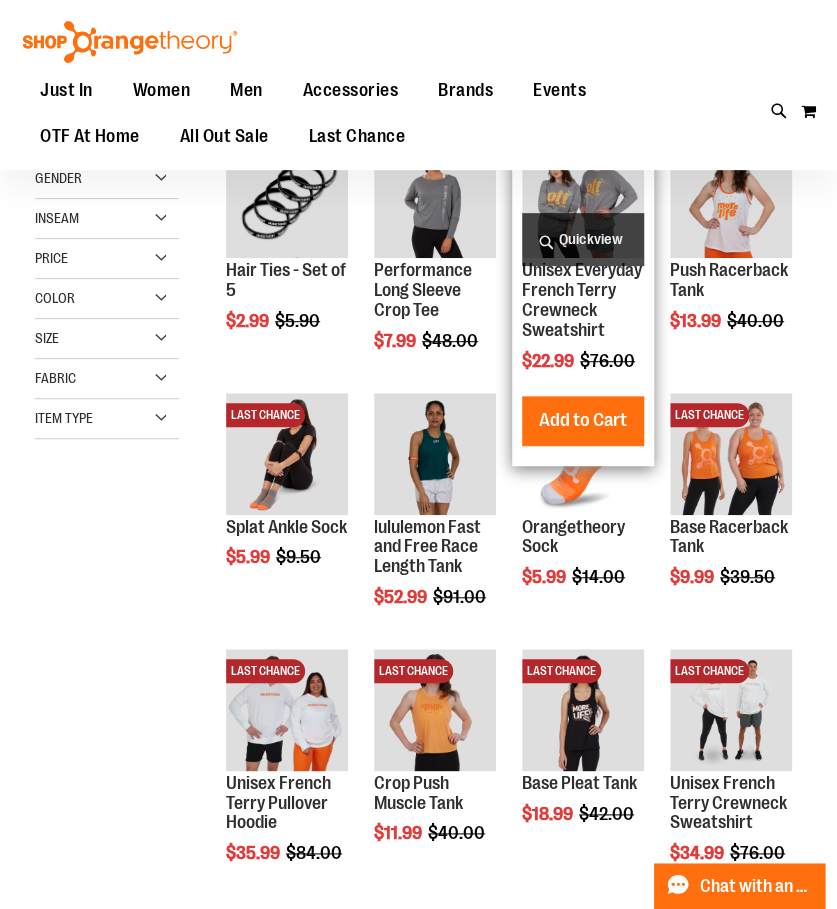 click on "Add to Cart" at bounding box center (583, 420) 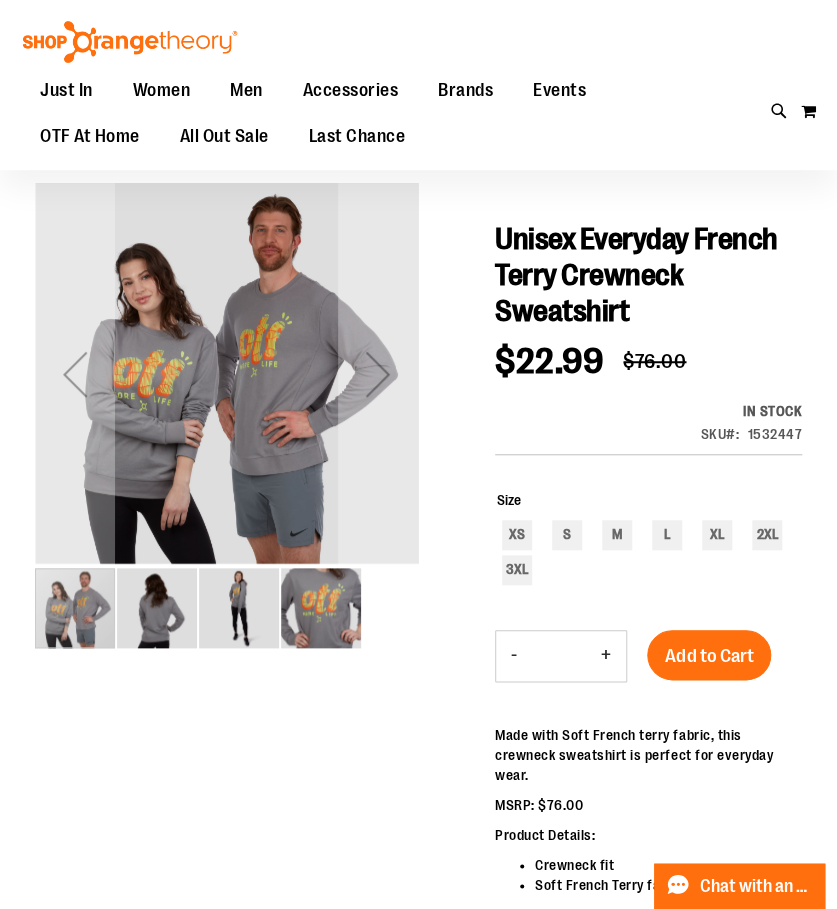 scroll, scrollTop: 200, scrollLeft: 0, axis: vertical 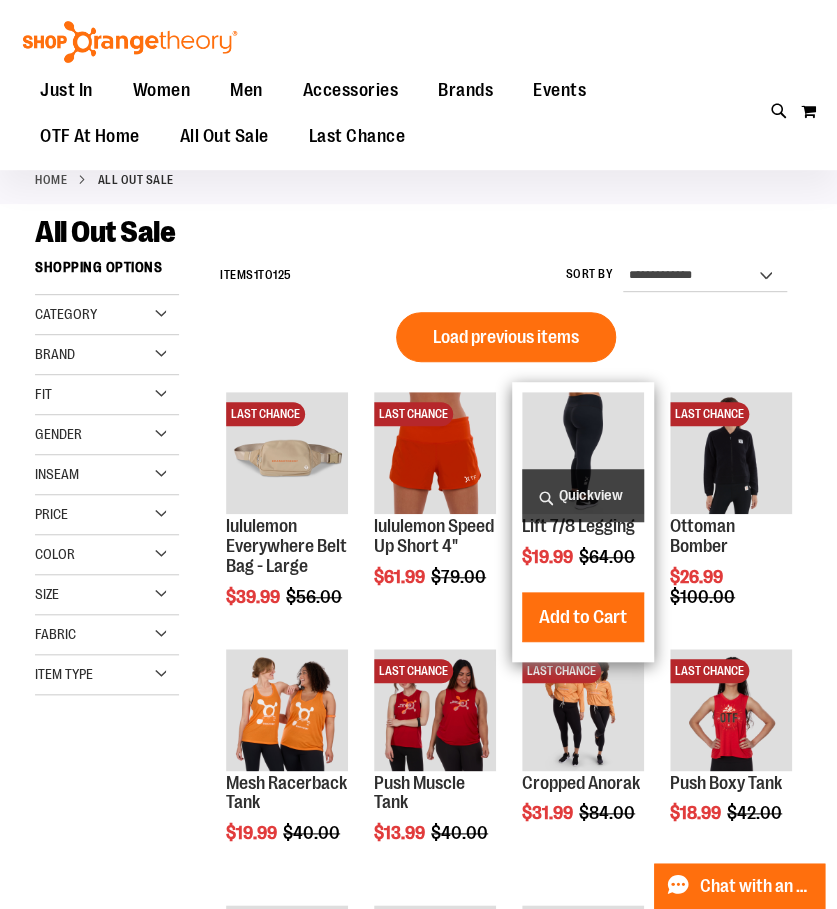 click on "Quickview" at bounding box center [583, 495] 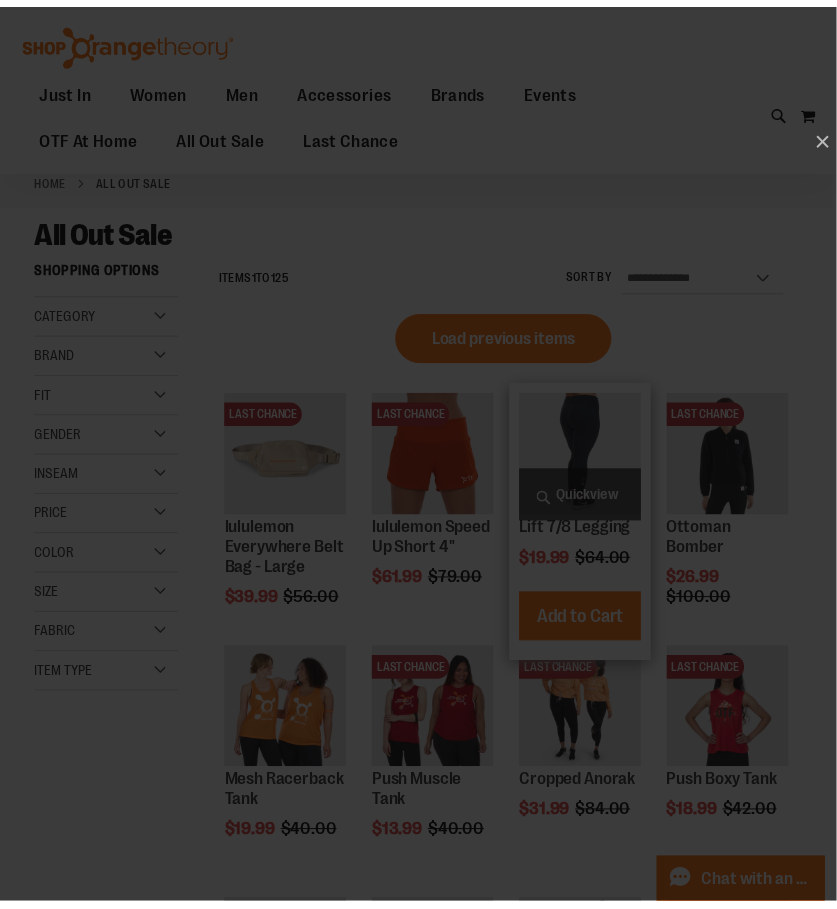 scroll, scrollTop: 0, scrollLeft: 0, axis: both 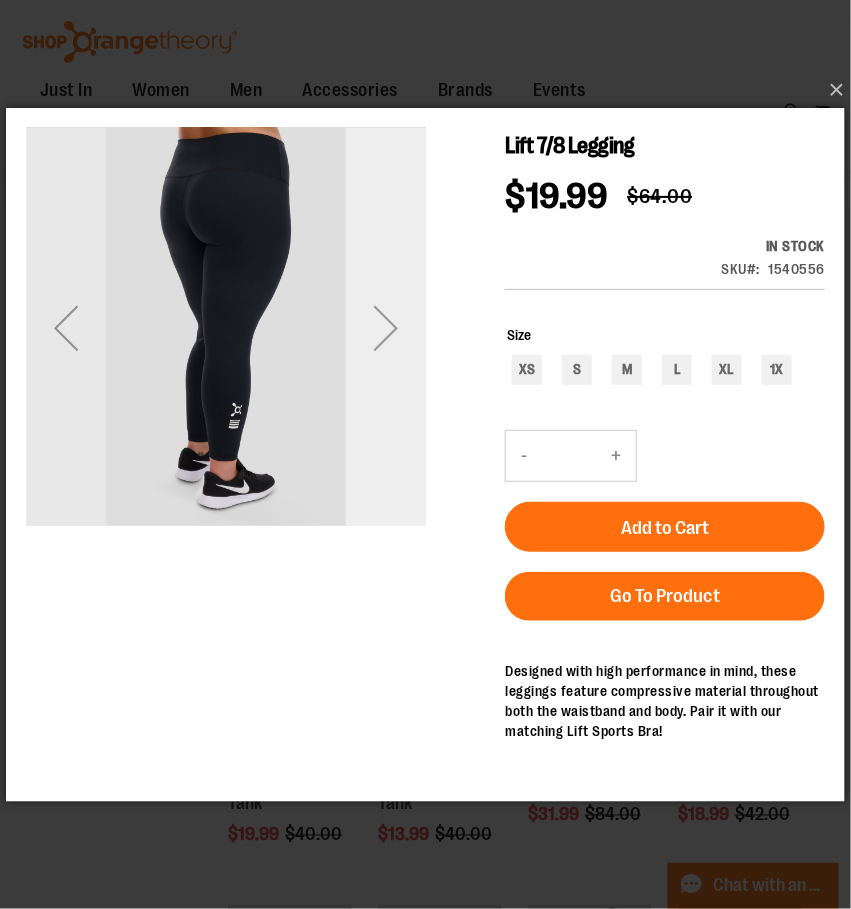 click at bounding box center (386, 327) 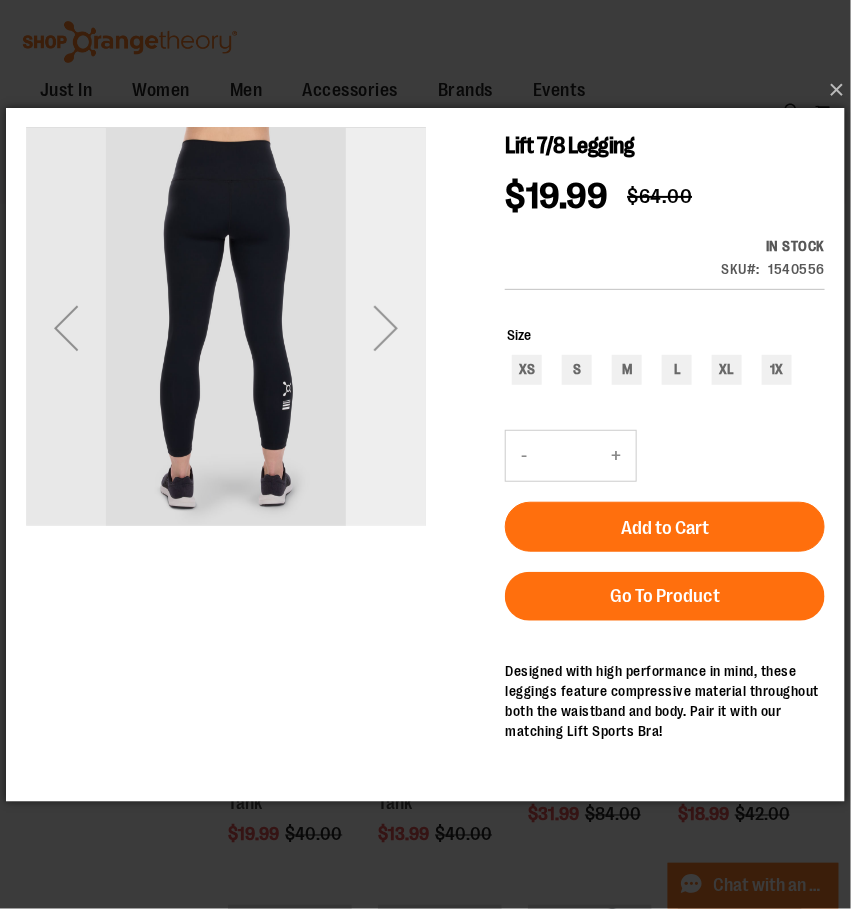 click at bounding box center (386, 327) 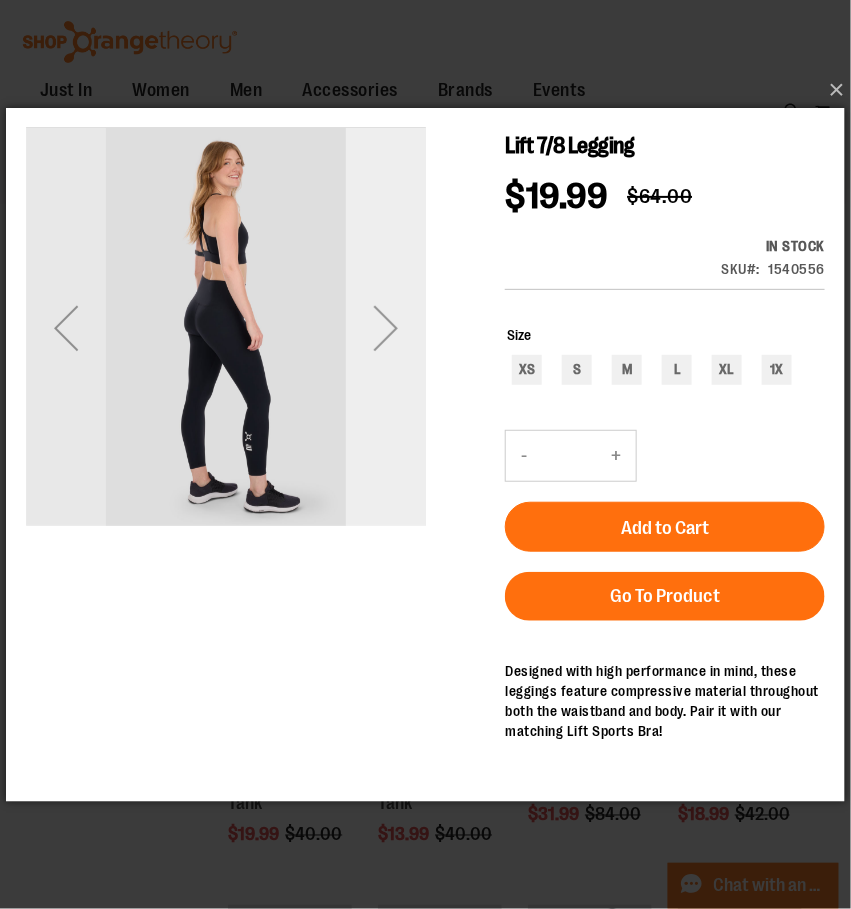 click at bounding box center [386, 327] 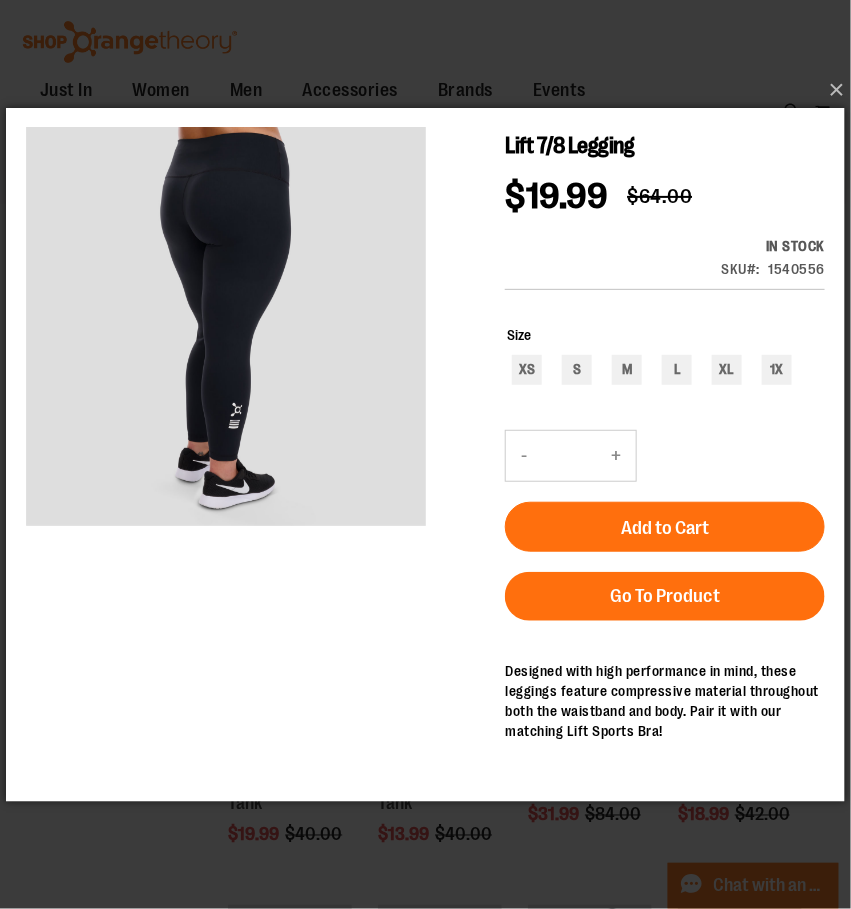 click on "×" at bounding box center [425, 454] 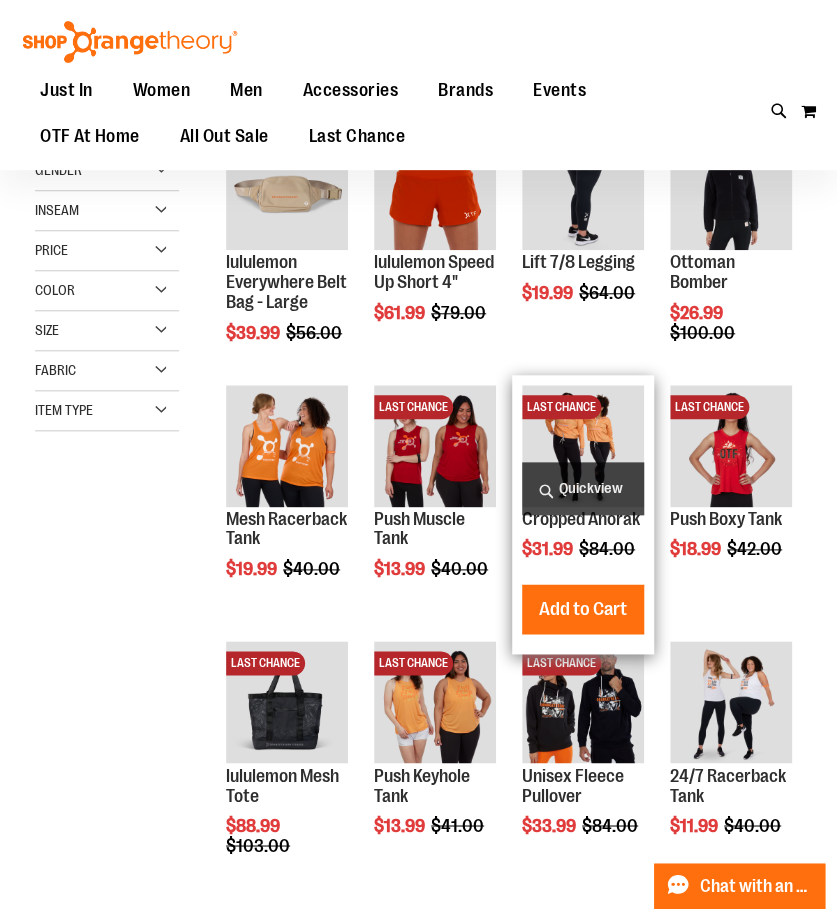 scroll, scrollTop: 400, scrollLeft: 0, axis: vertical 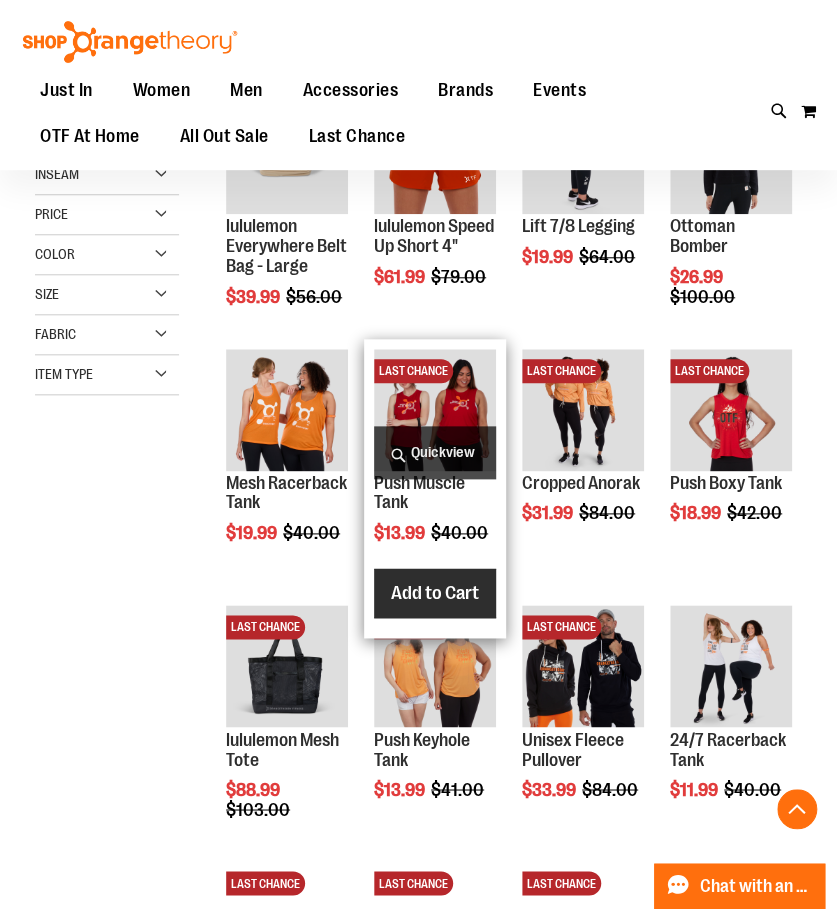 click on "Add to Cart" at bounding box center [435, 593] 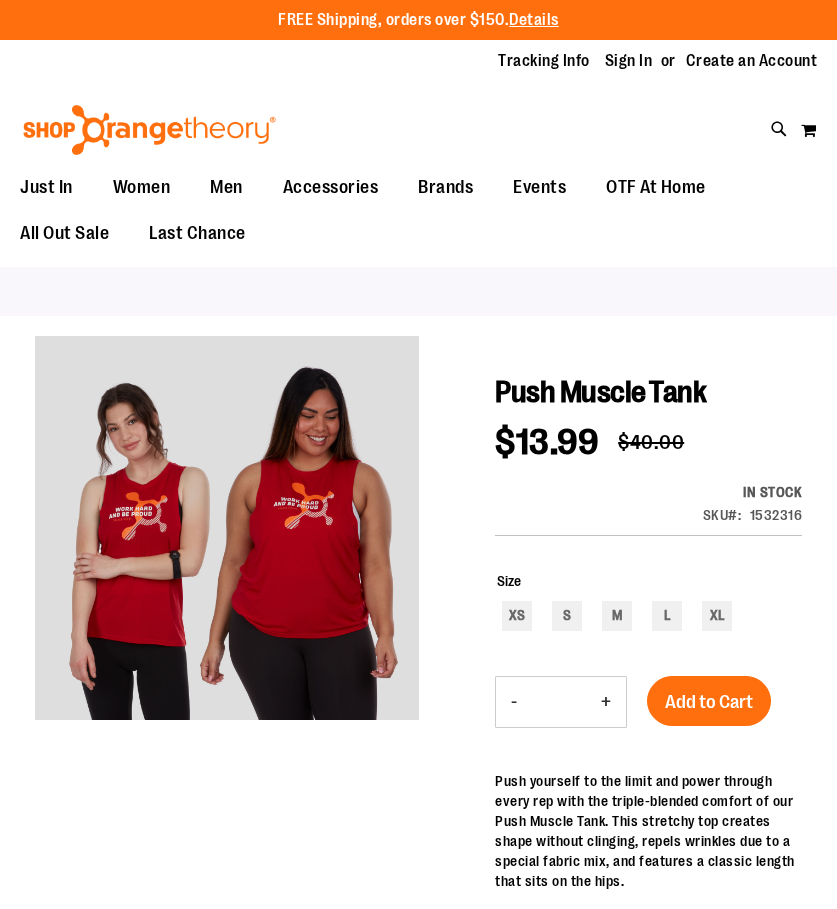 scroll, scrollTop: 0, scrollLeft: 0, axis: both 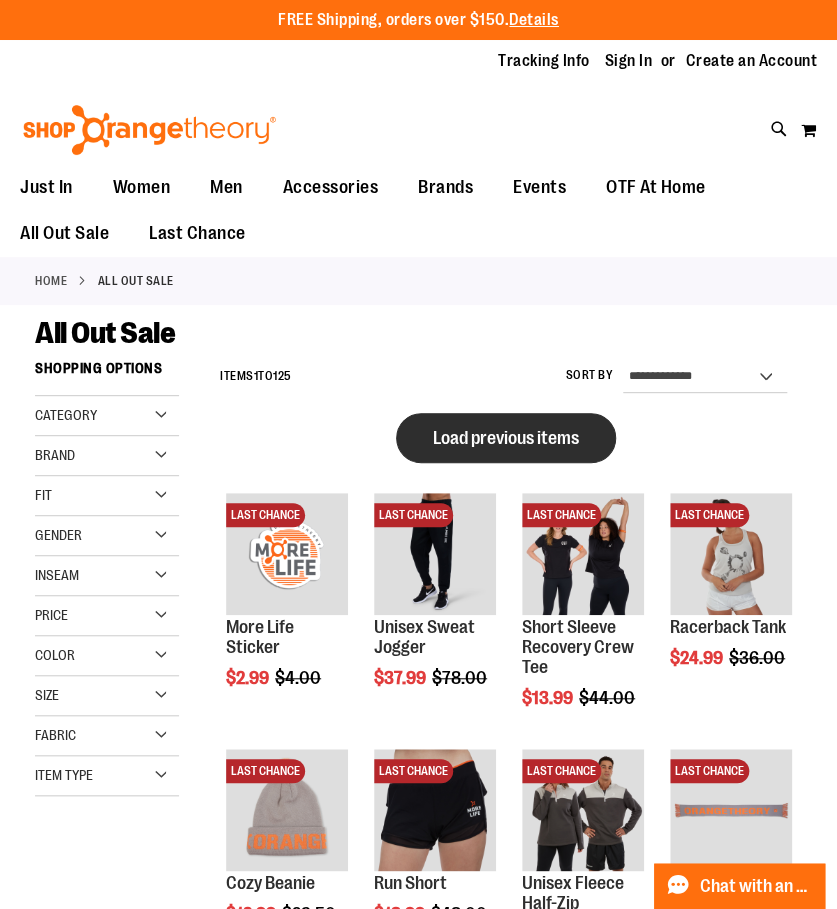 click on "Load previous items" at bounding box center (506, 438) 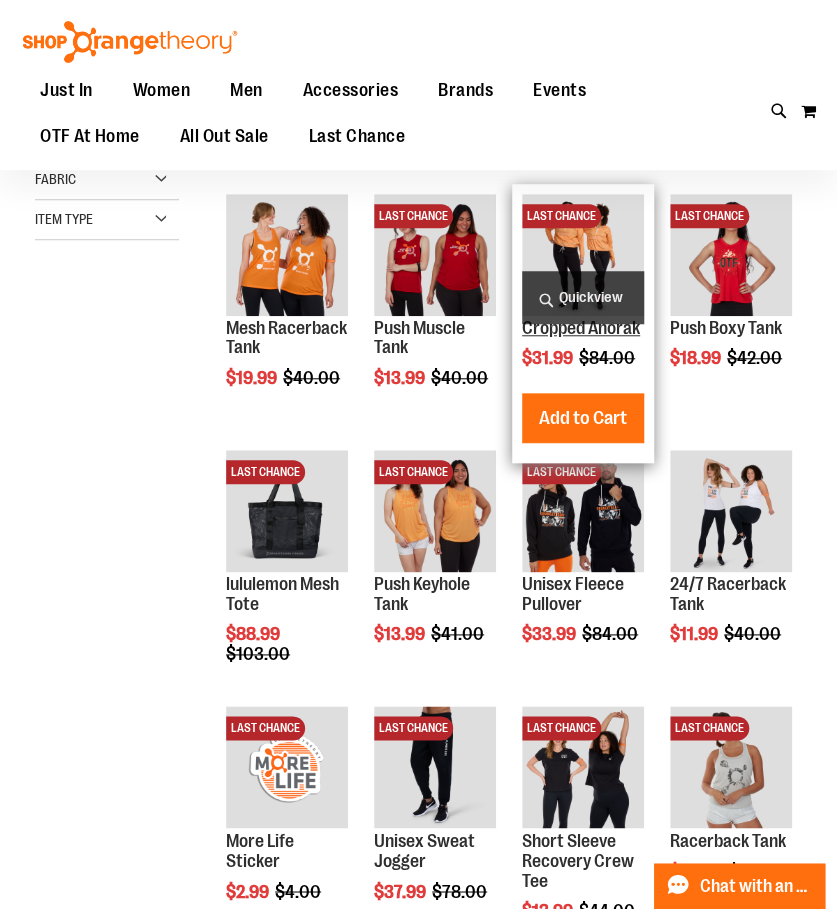 scroll, scrollTop: 149, scrollLeft: 0, axis: vertical 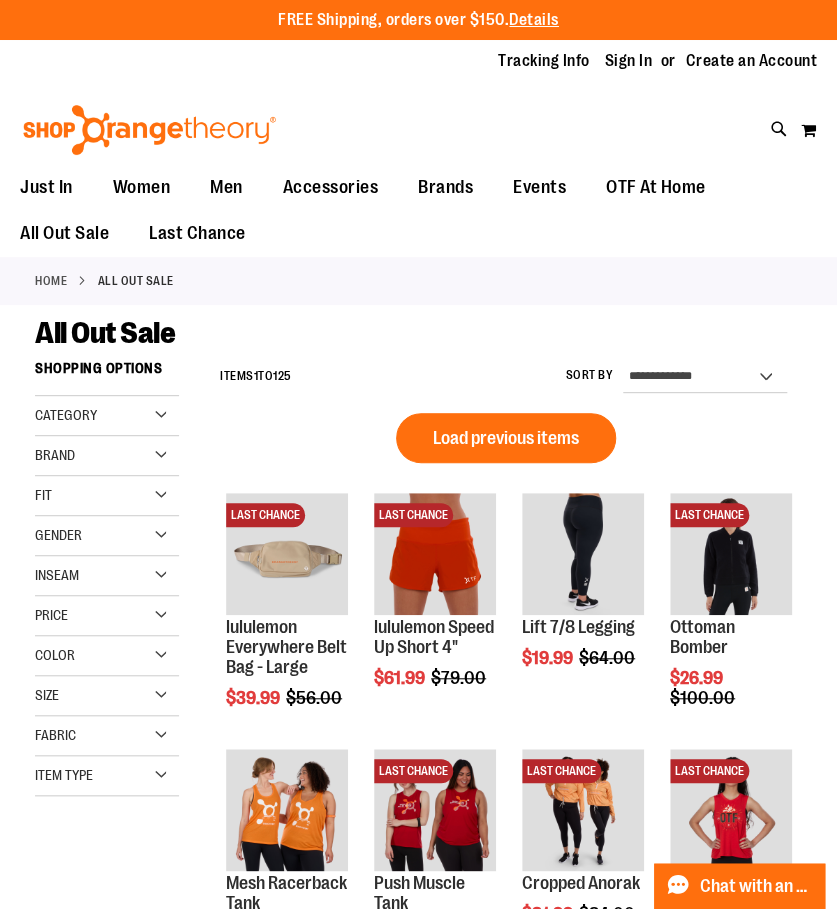 click on "**********" at bounding box center (506, 377) 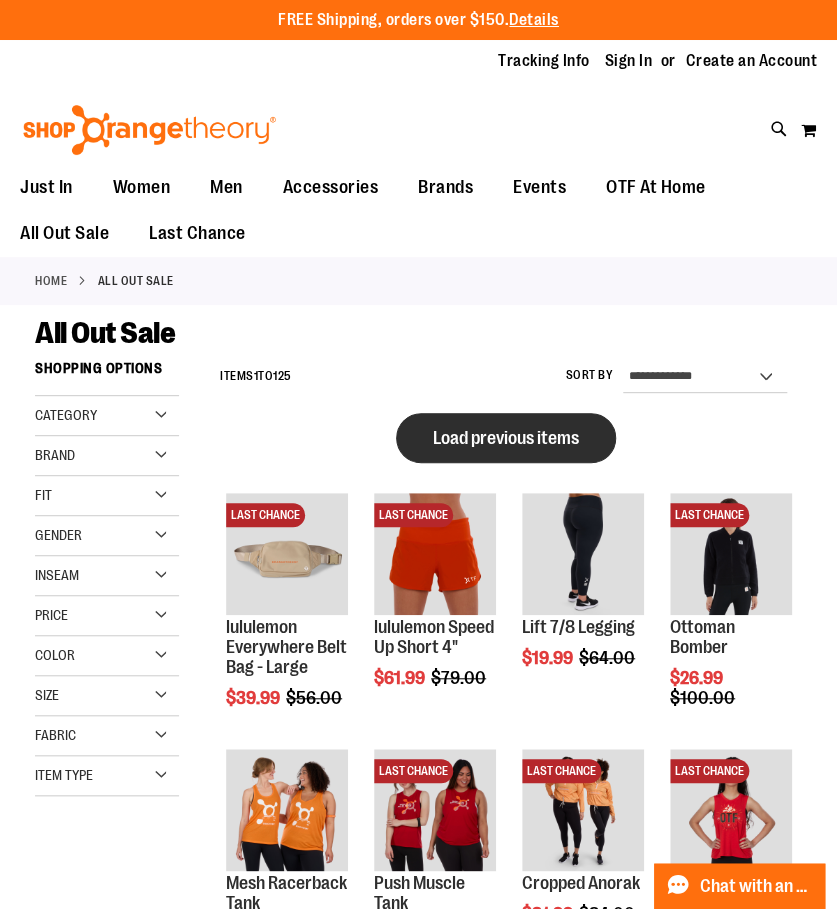 click on "Load previous items" at bounding box center [506, 438] 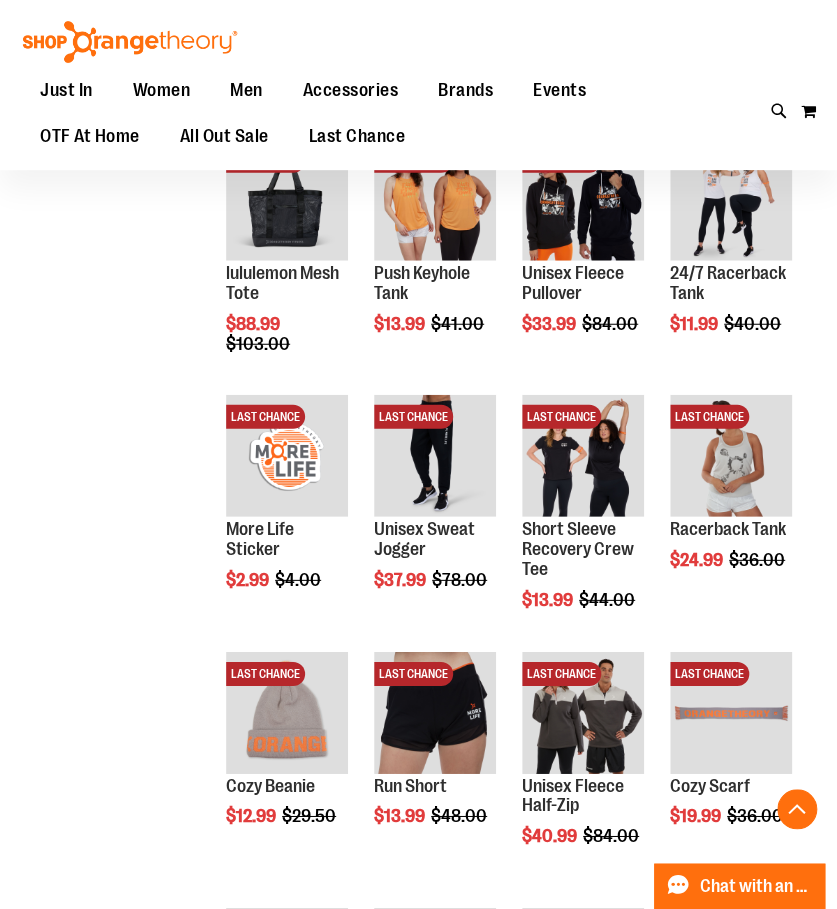 scroll, scrollTop: 1794, scrollLeft: 0, axis: vertical 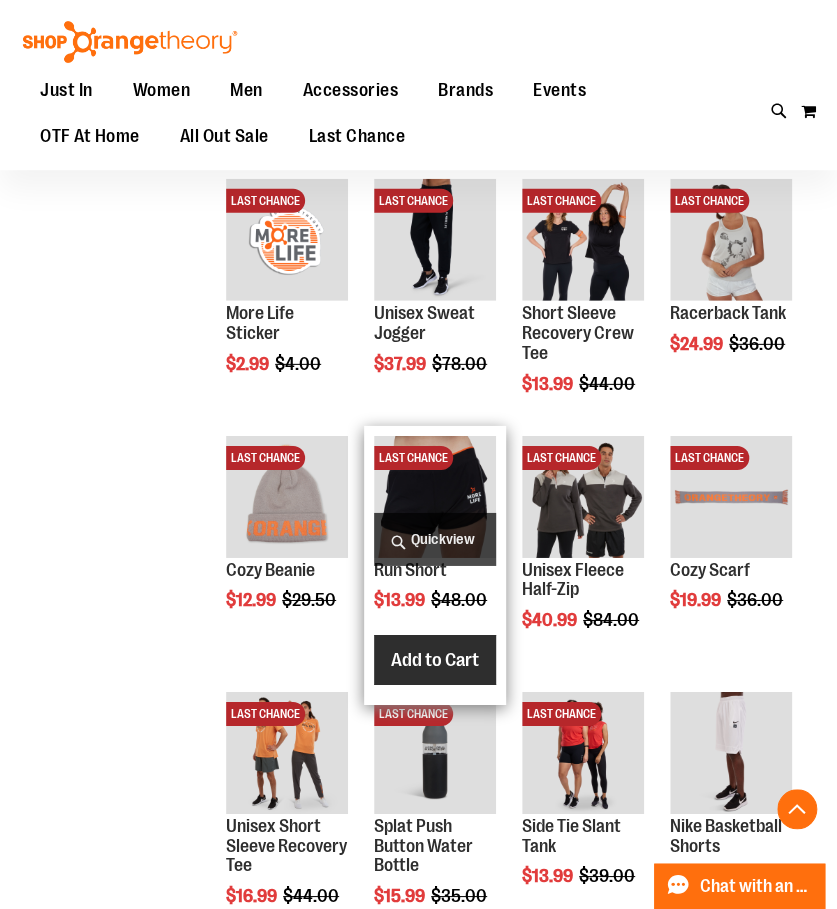 click on "Add to Cart" at bounding box center (435, 660) 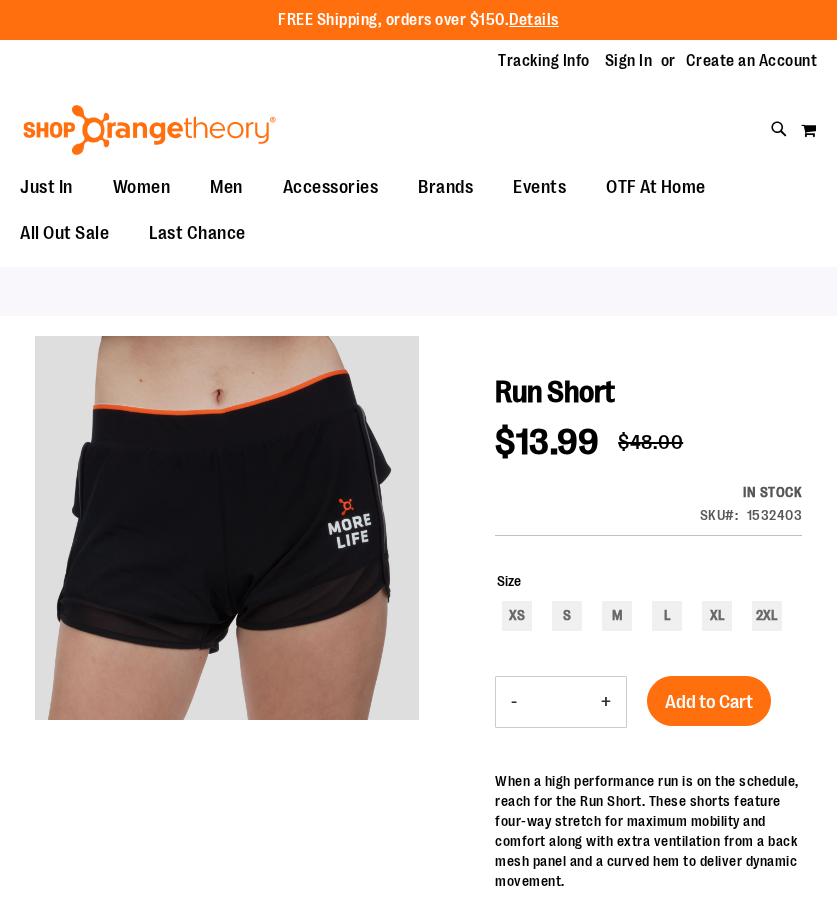 scroll, scrollTop: 0, scrollLeft: 0, axis: both 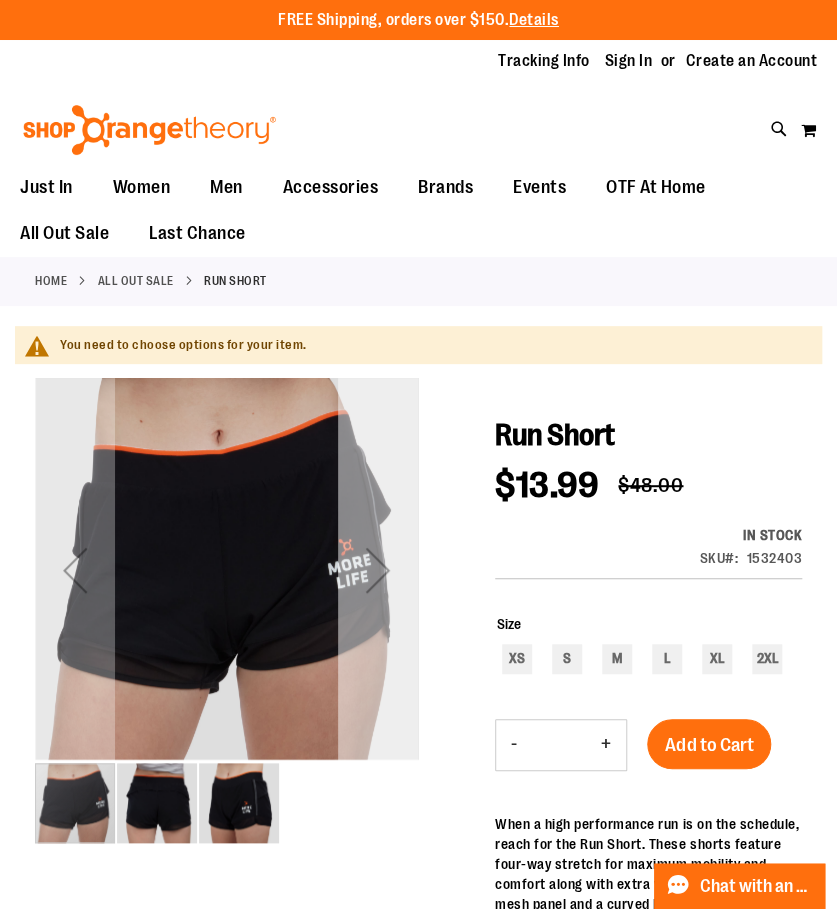 click at bounding box center [378, 570] 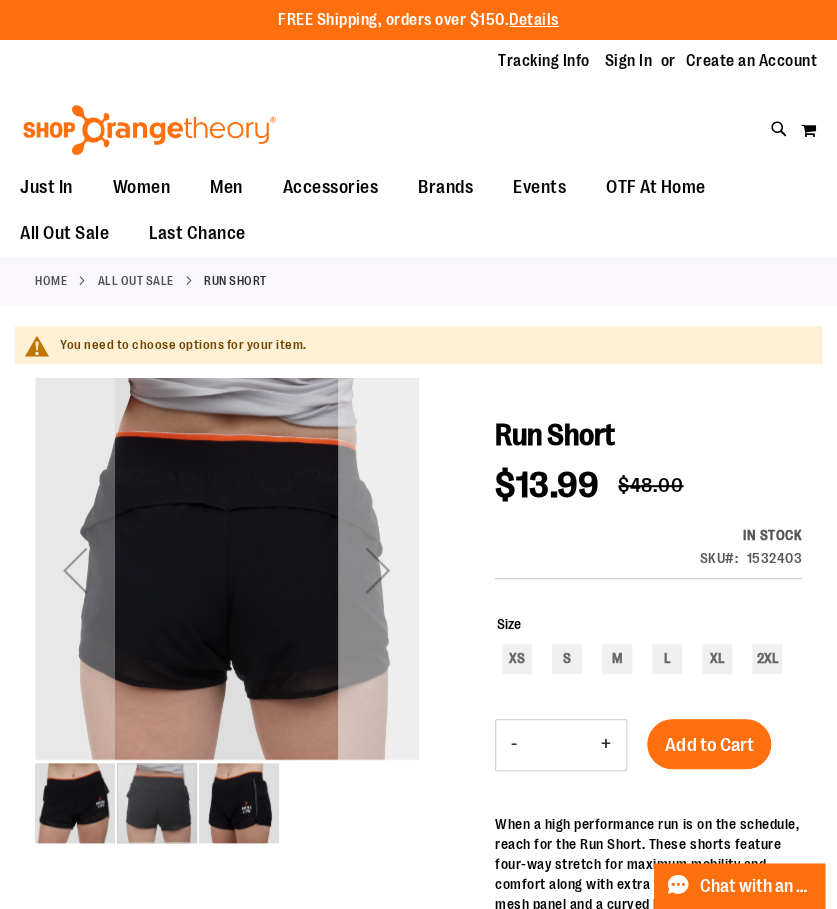 click at bounding box center [378, 570] 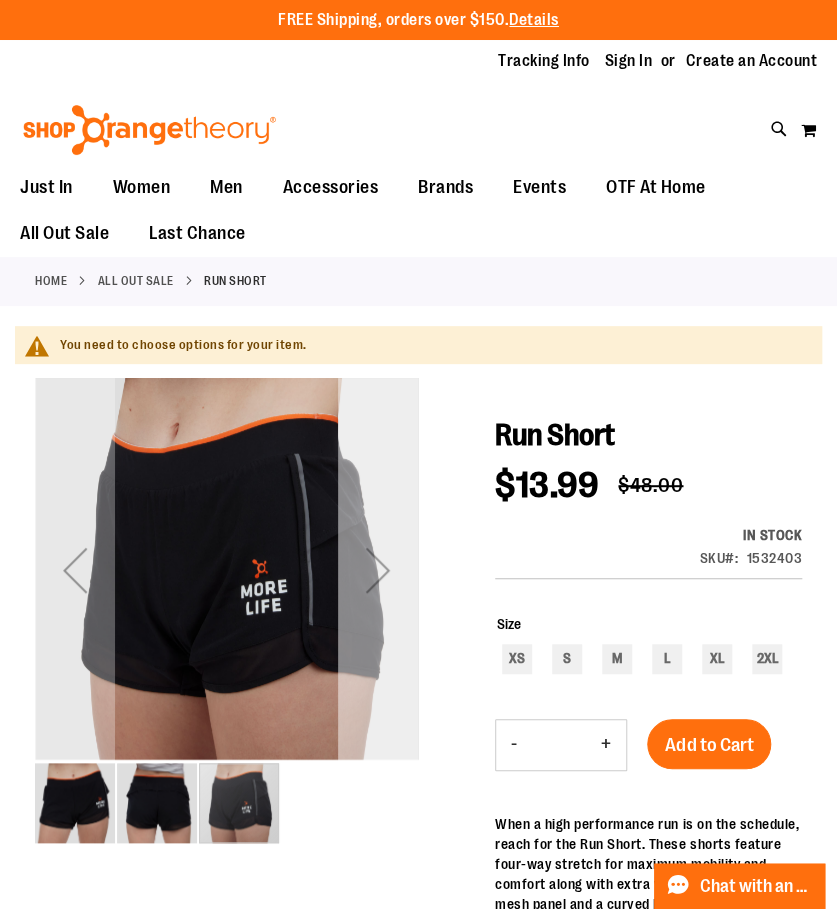 click at bounding box center (378, 570) 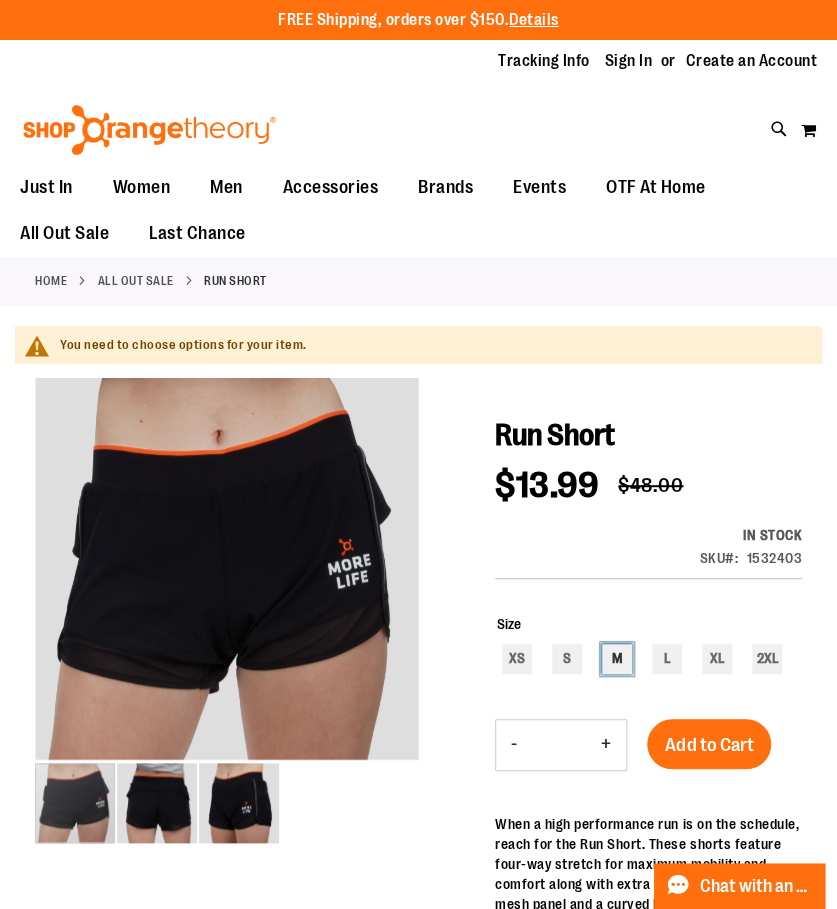 click on "M" at bounding box center (617, 659) 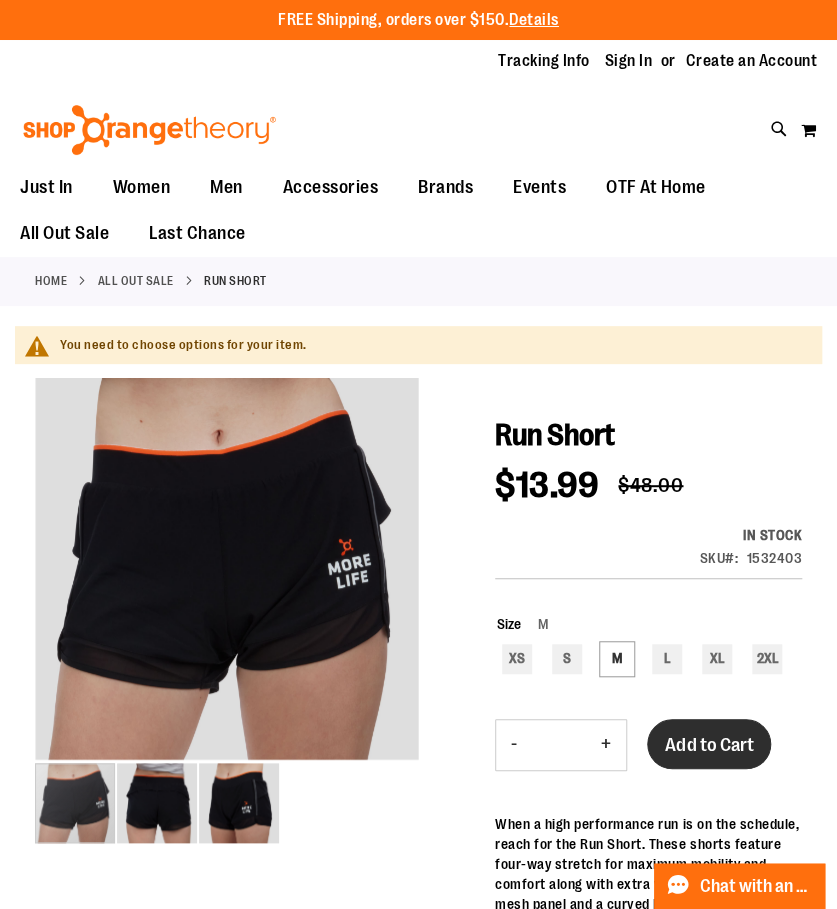 click on "Add to Cart" at bounding box center [709, 745] 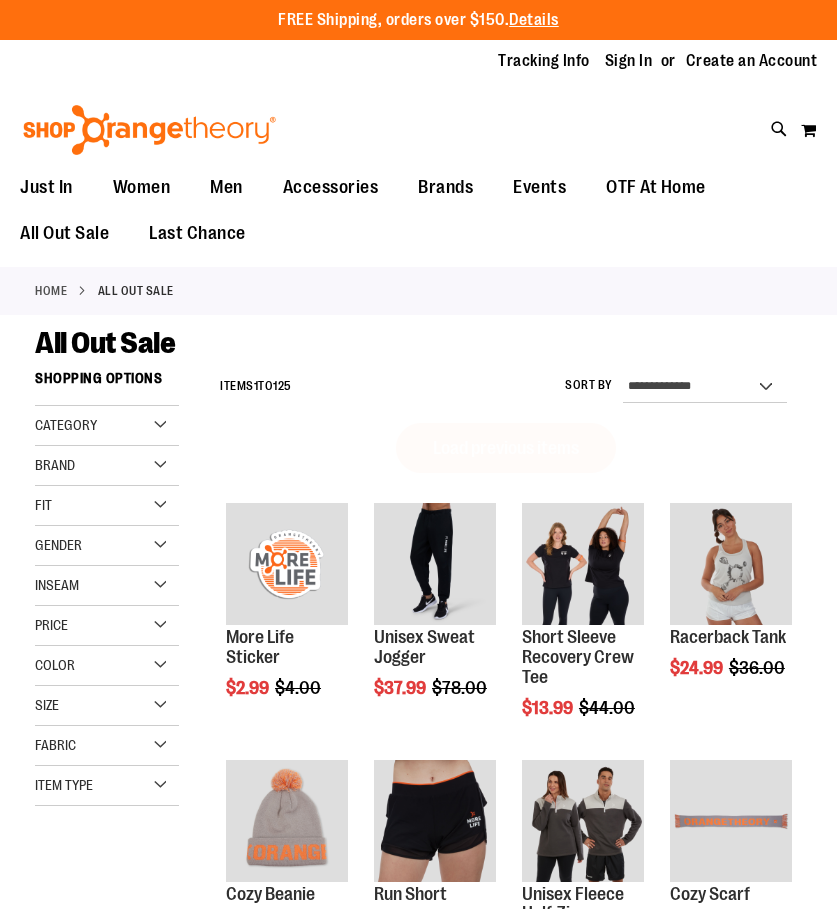 scroll, scrollTop: 0, scrollLeft: 0, axis: both 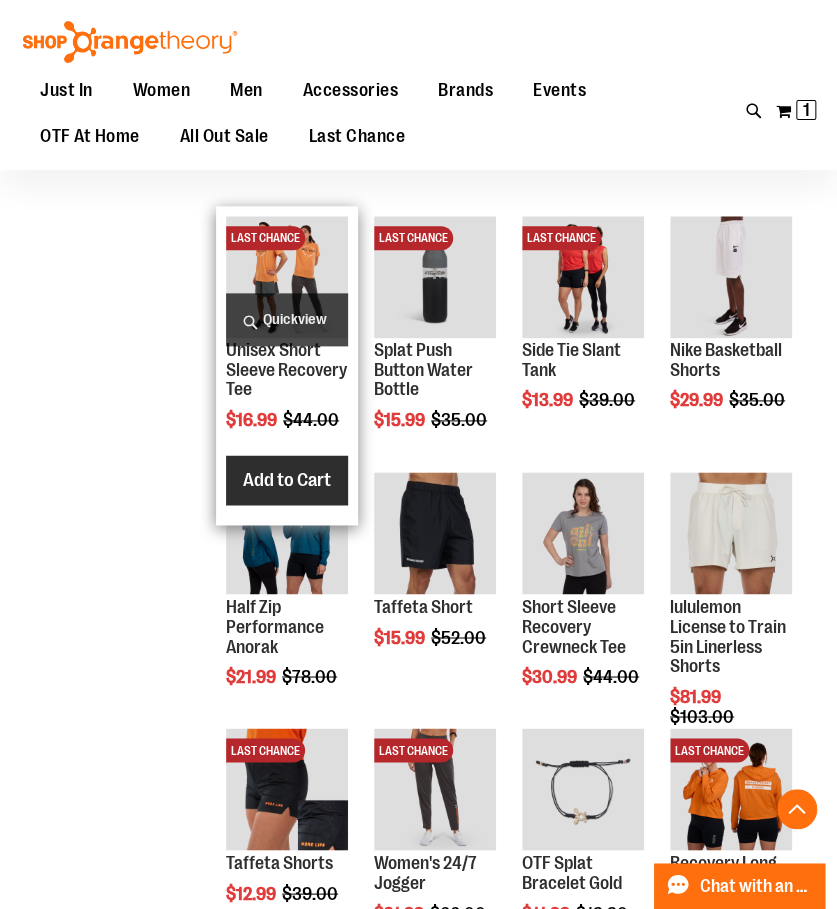 click on "Add to Cart" at bounding box center [287, 480] 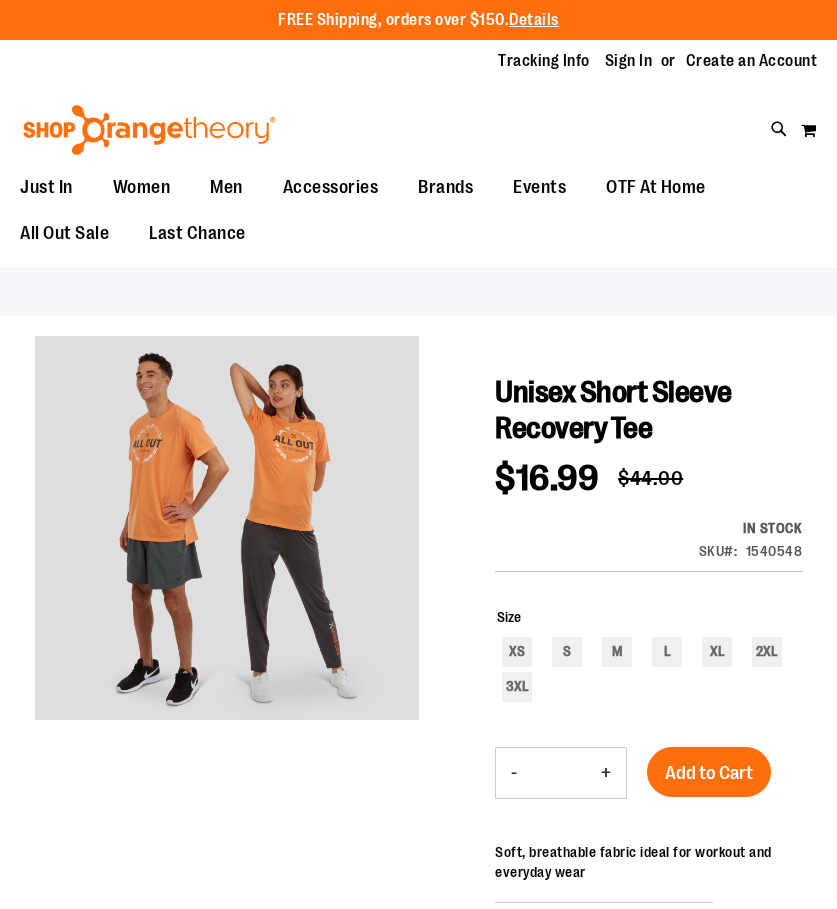 scroll, scrollTop: 0, scrollLeft: 0, axis: both 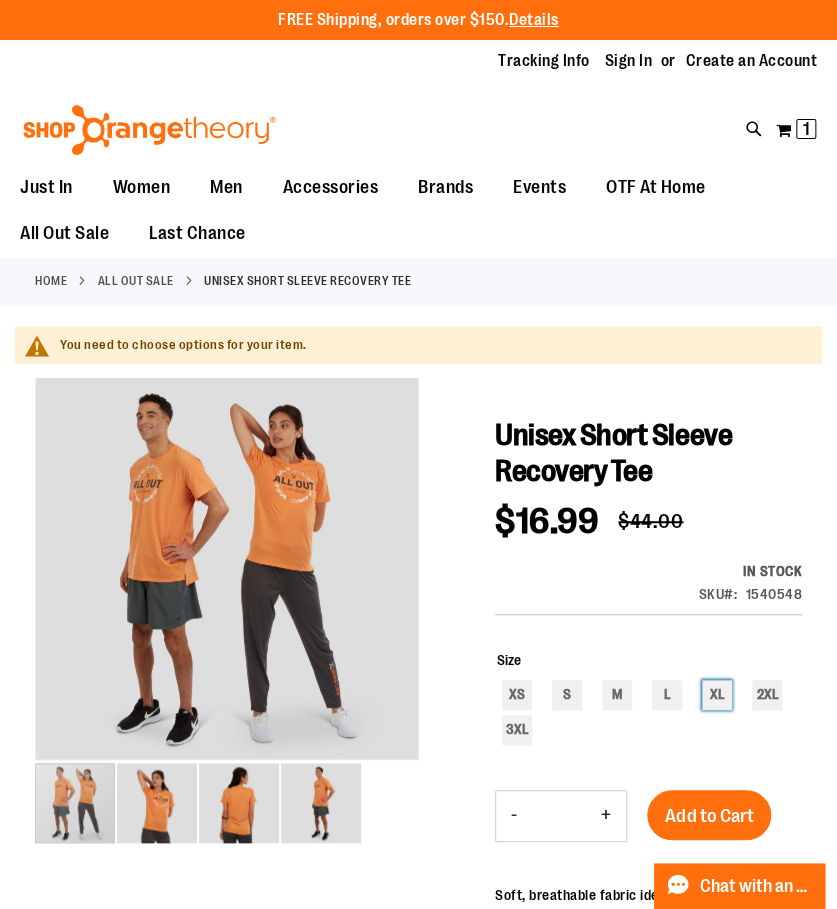 click on "XL" at bounding box center [717, 695] 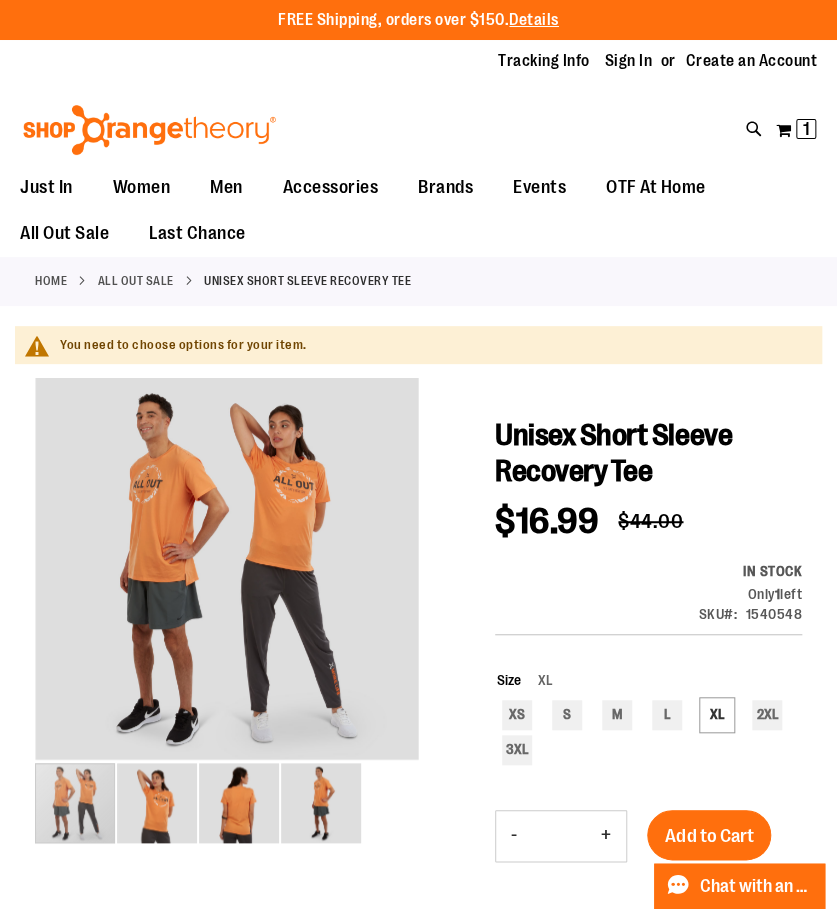 click on "Unisex Short Sleeve Recovery Tee
$16.99
Regular Price
$44.00
In stock
Only  1  left
SKU
1540548
Size XL XS S M L XL 2XL 3XL ***
-
Qty
*
+
Add to Cart" at bounding box center [648, 856] 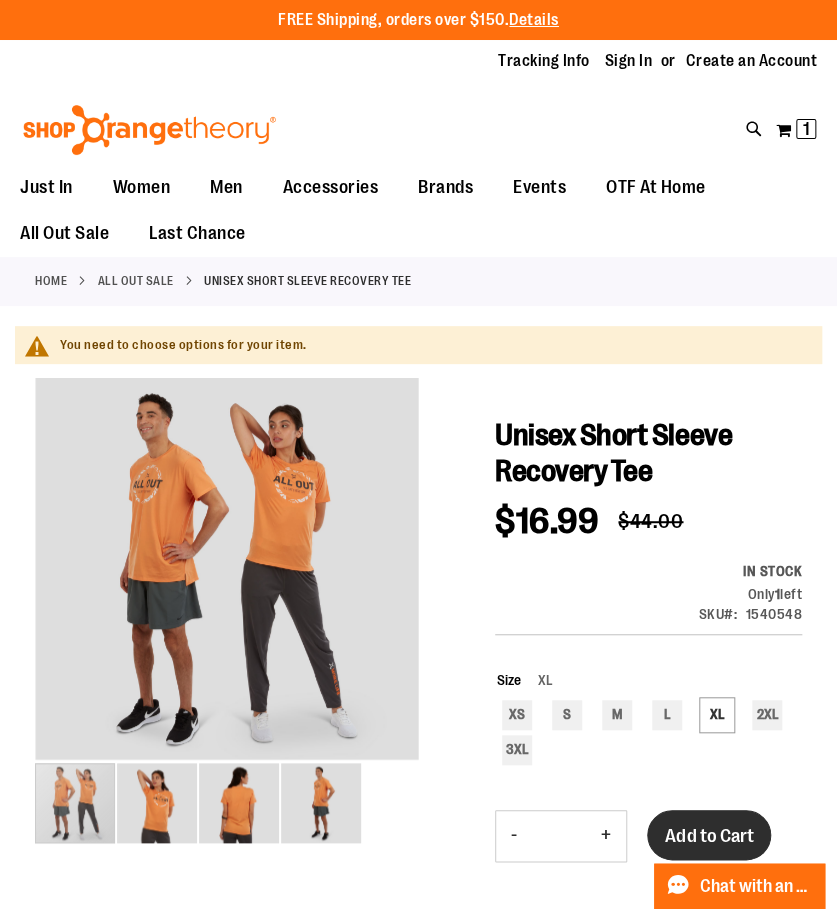 click on "Add to Cart" at bounding box center (709, 835) 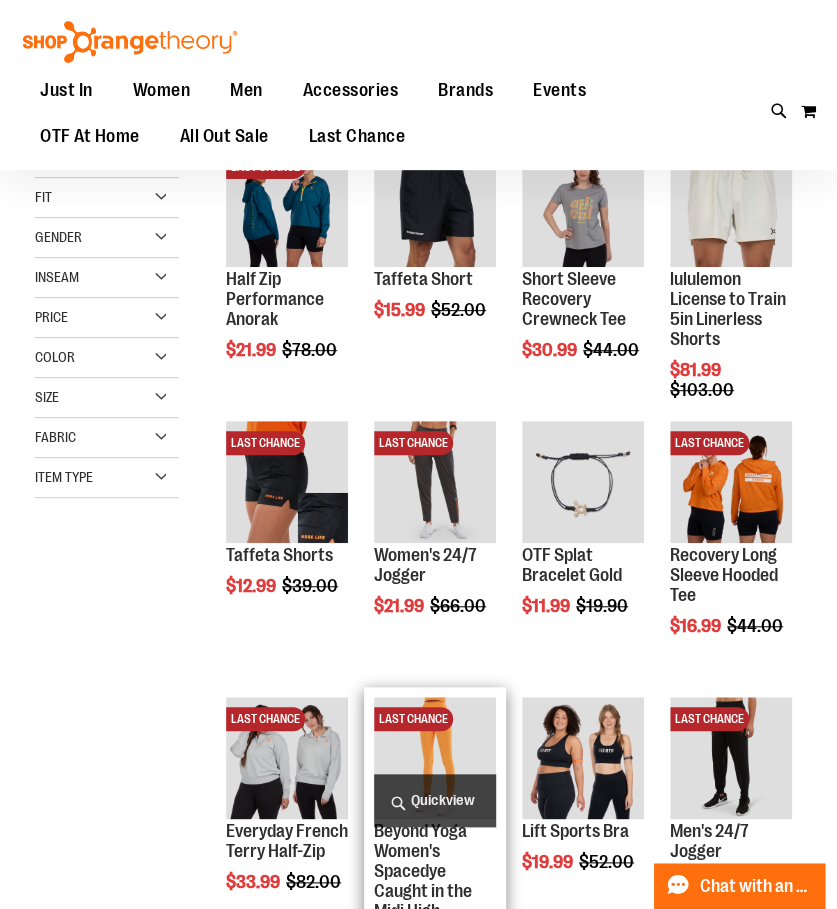 scroll, scrollTop: 33, scrollLeft: 0, axis: vertical 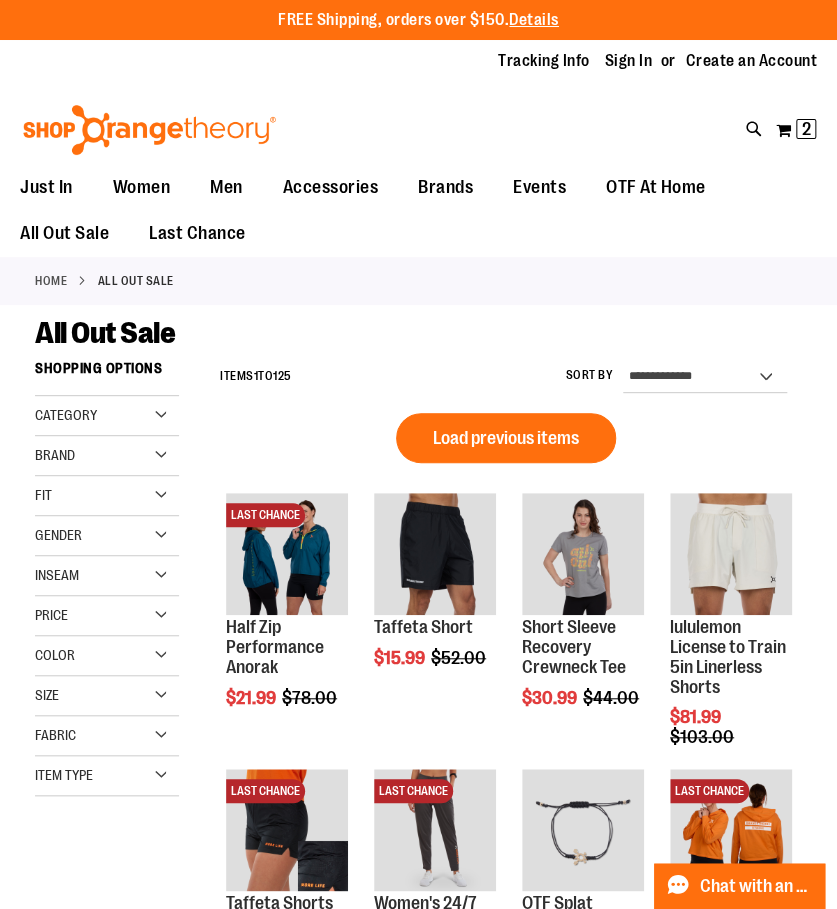 click on "Load previous items
LAST CHANCE
Half Zip Performance Anorak
$21.99
Regular Price
$78.00
Quickview
Add to Cart" at bounding box center (506, 1286) 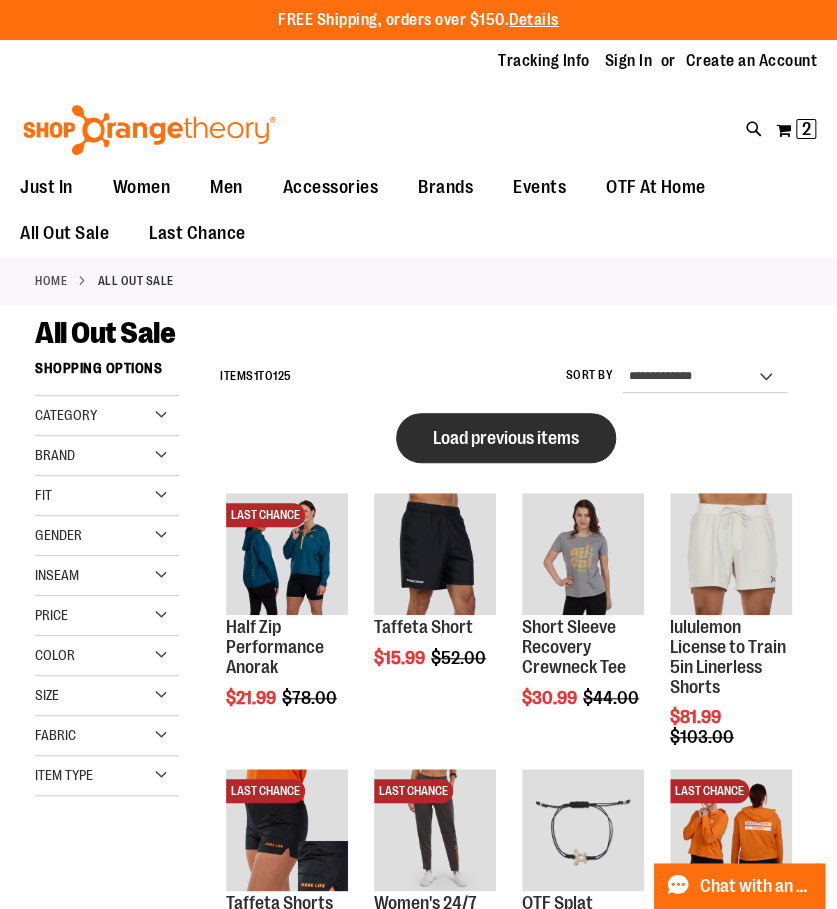 click on "Load previous items" at bounding box center (506, 438) 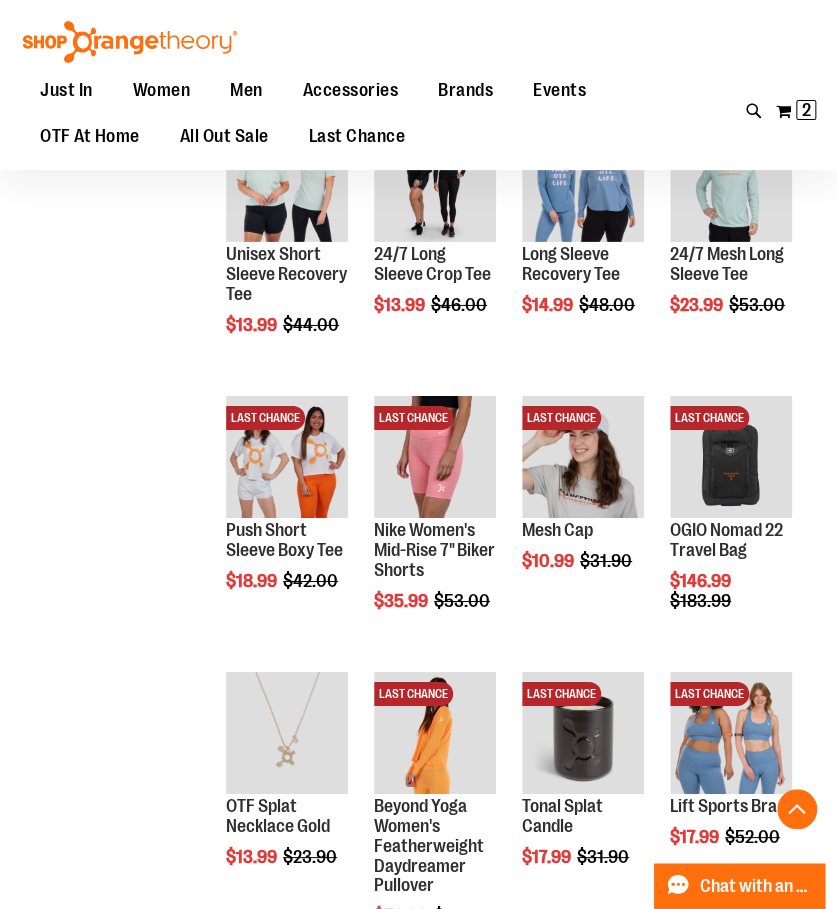 scroll, scrollTop: 1799, scrollLeft: 0, axis: vertical 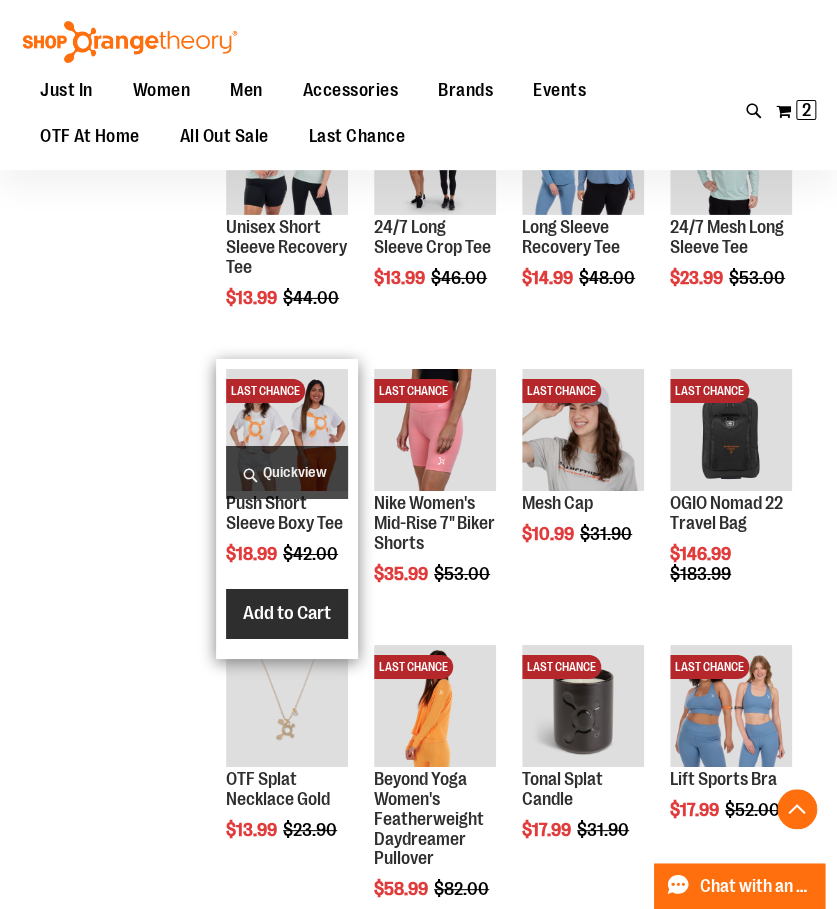 click on "Add to Cart" at bounding box center [287, 614] 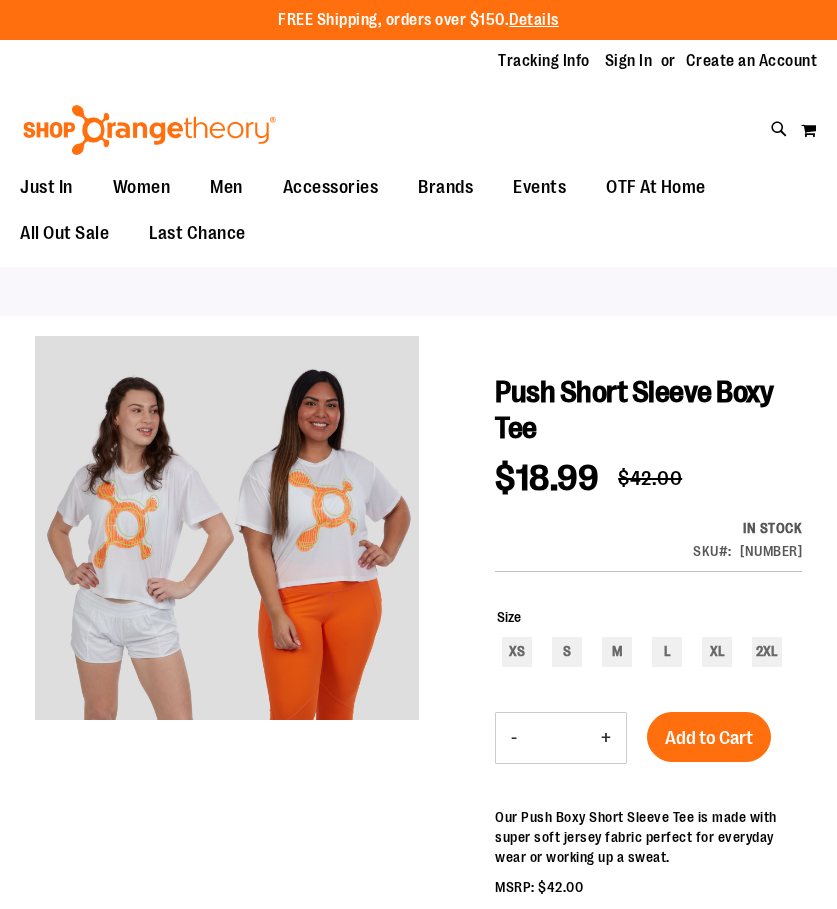scroll, scrollTop: 0, scrollLeft: 0, axis: both 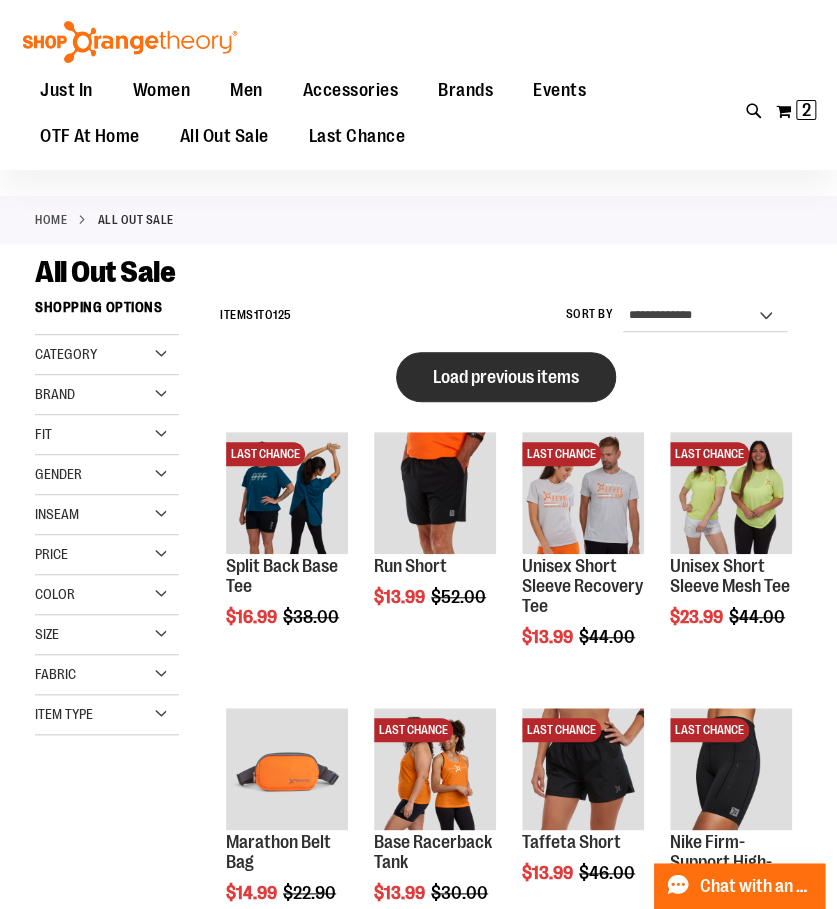 click on "Load previous items" at bounding box center (506, 377) 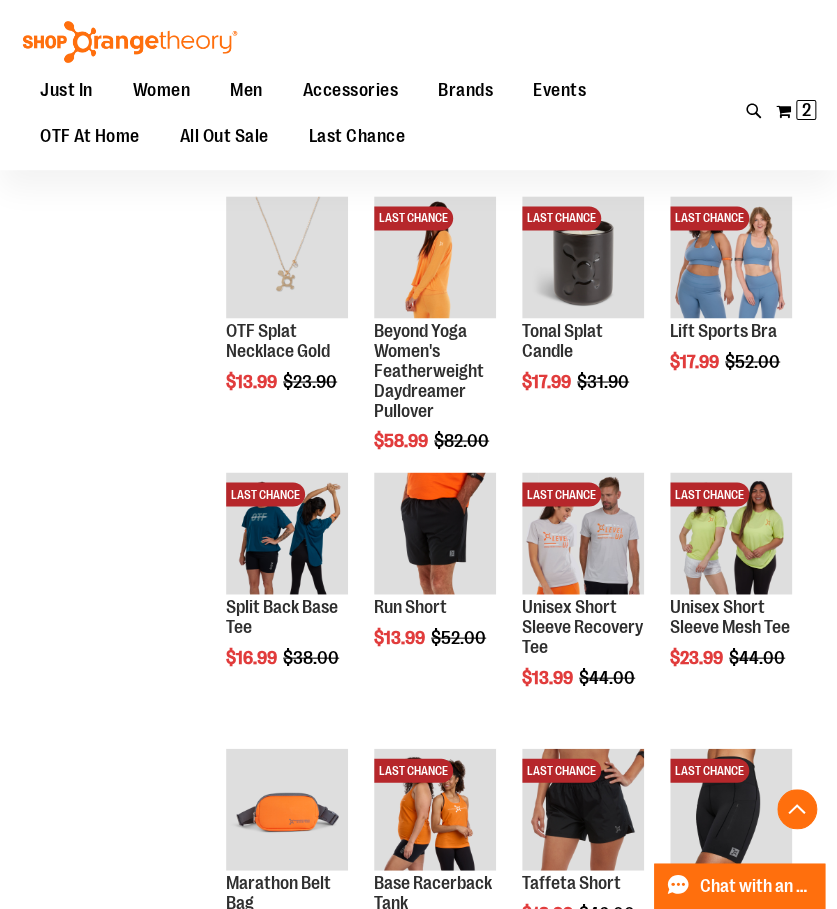 scroll, scrollTop: 1160, scrollLeft: 0, axis: vertical 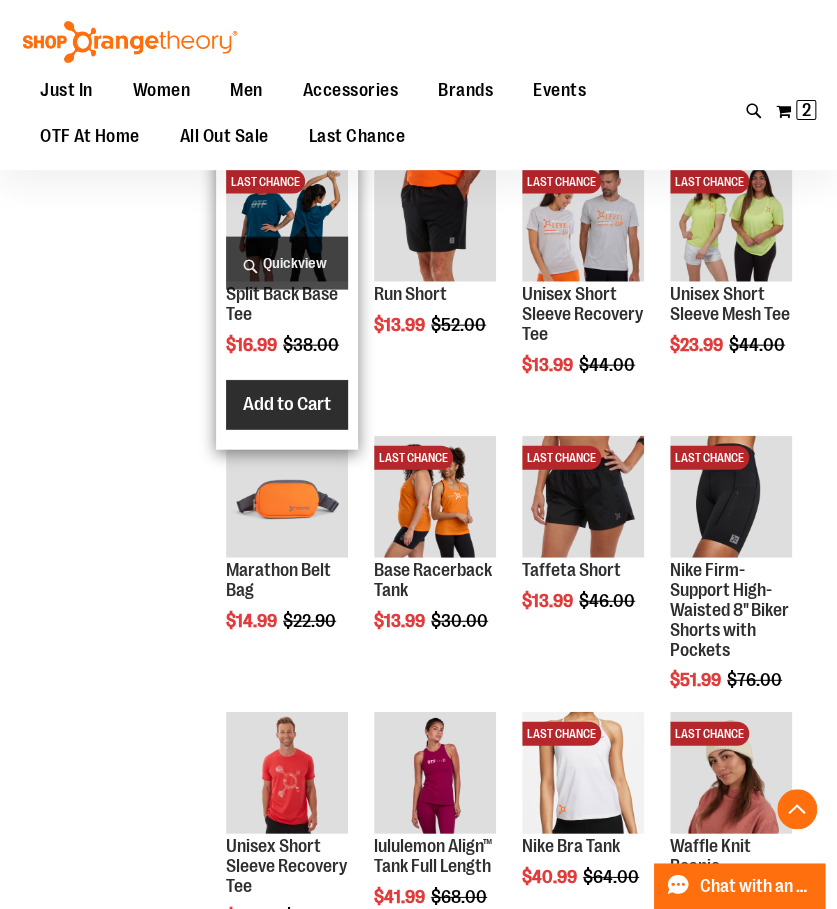 click on "Add to Cart" at bounding box center (287, 404) 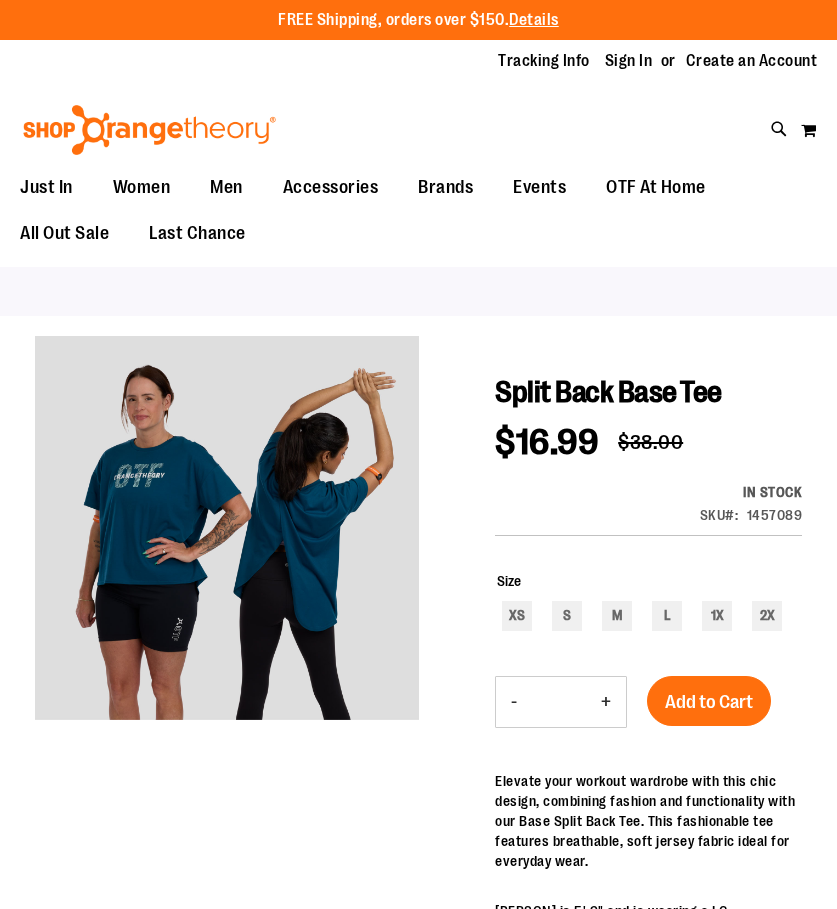 scroll, scrollTop: 0, scrollLeft: 0, axis: both 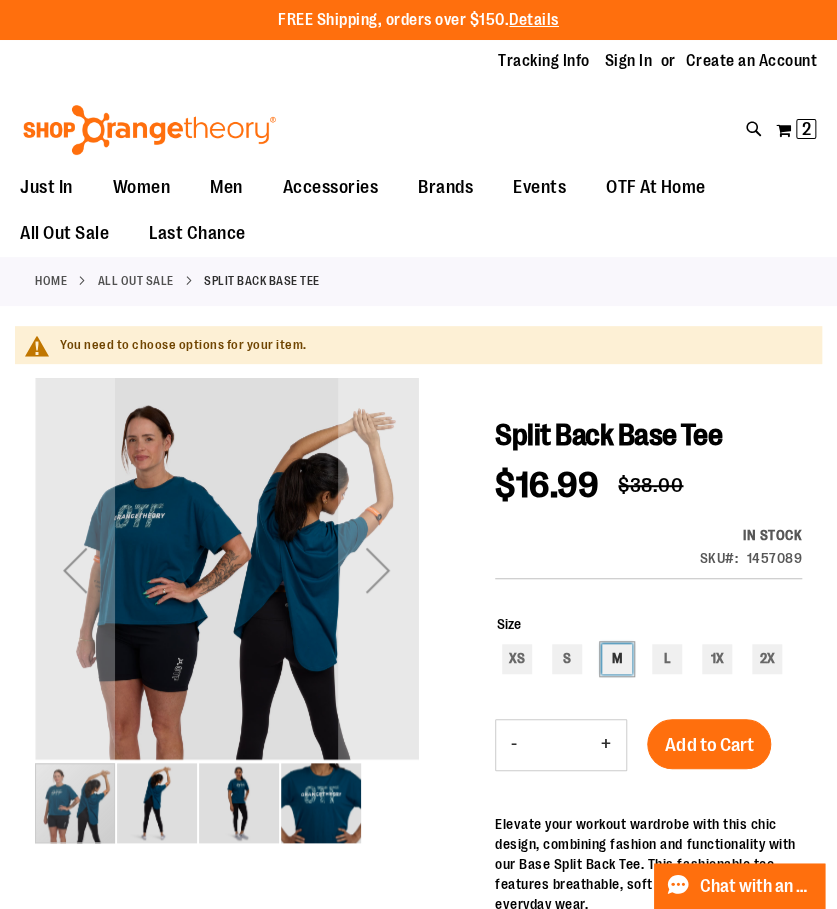 click on "M" at bounding box center (617, 659) 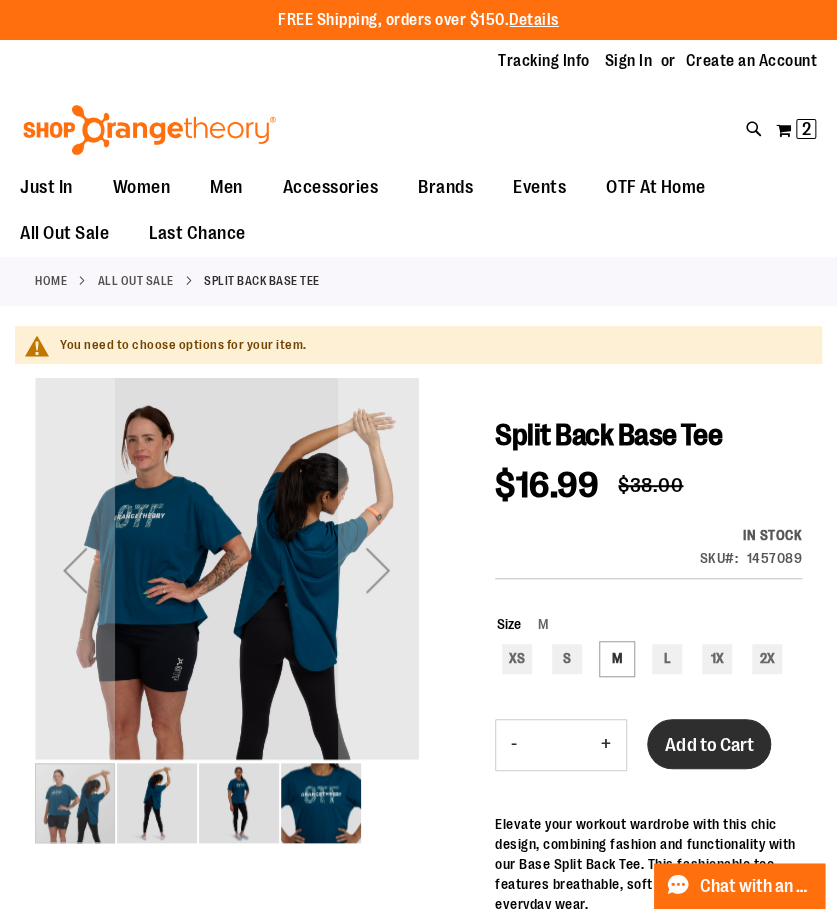 click on "Add to Cart" at bounding box center [709, 744] 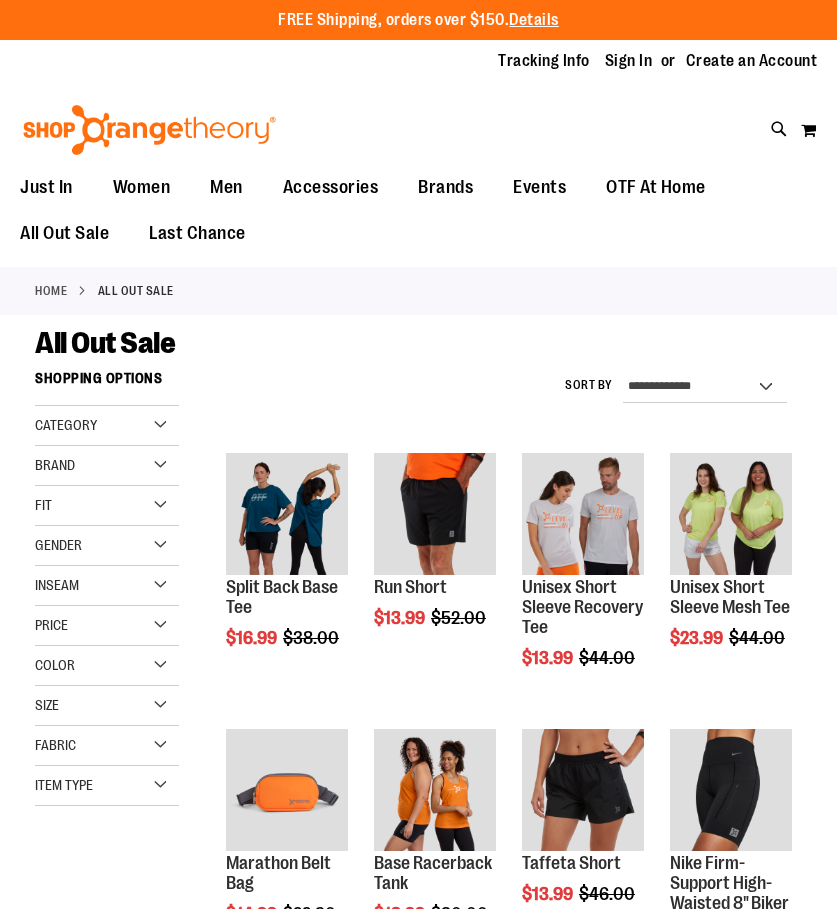 scroll, scrollTop: 0, scrollLeft: 0, axis: both 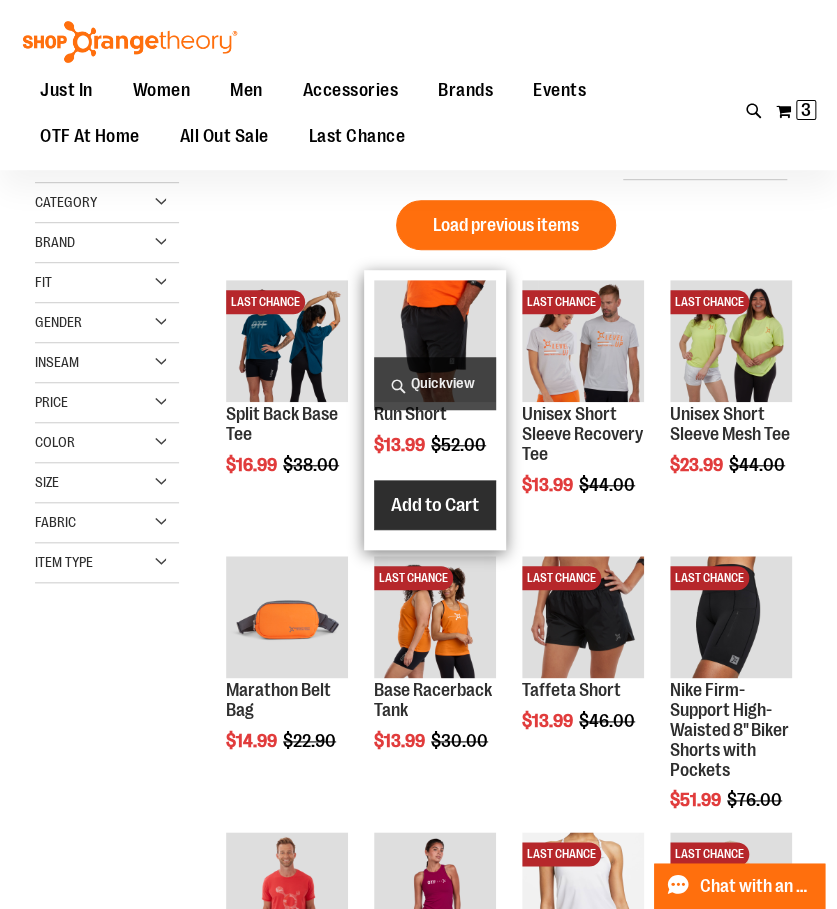 click on "Add to Cart" at bounding box center (435, 505) 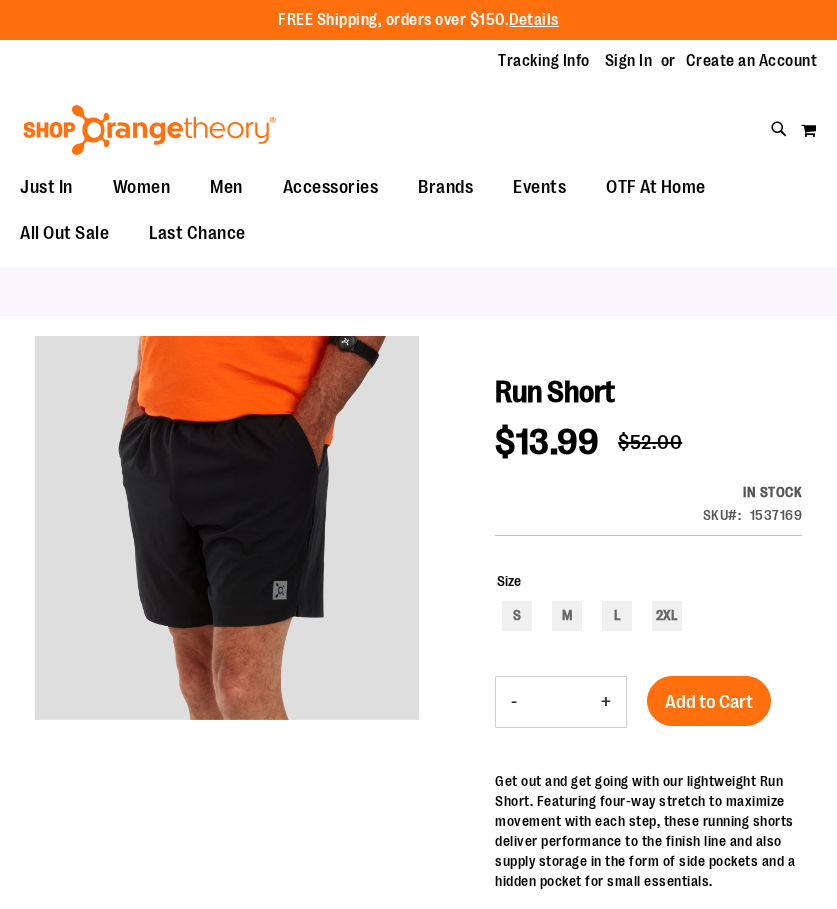 scroll, scrollTop: 0, scrollLeft: 0, axis: both 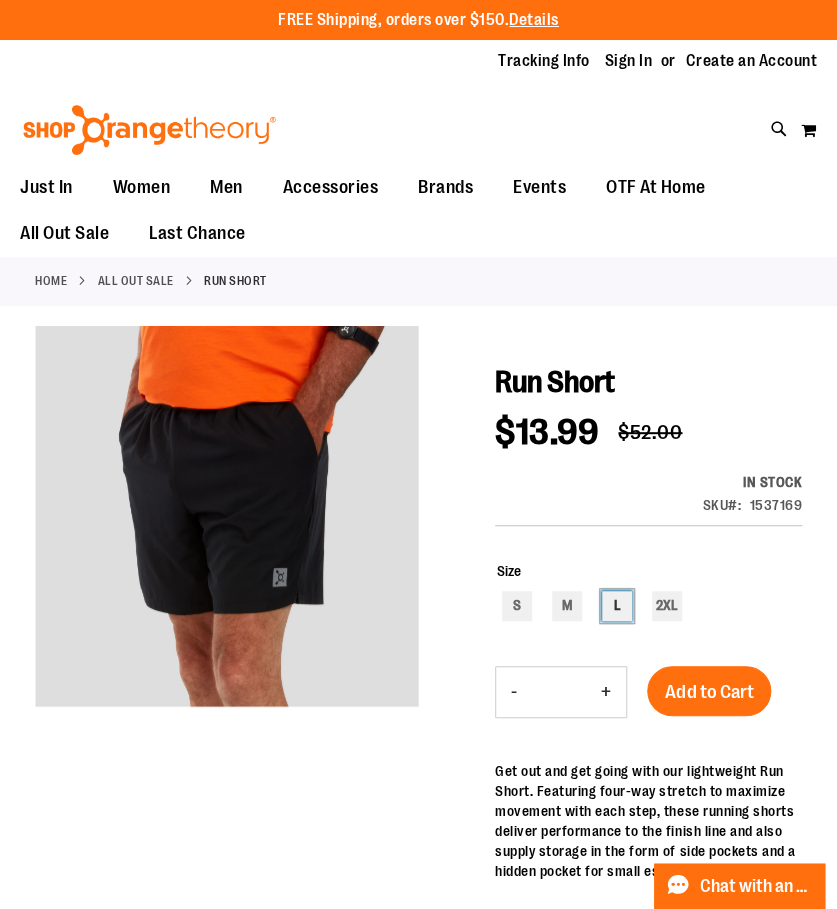 click on "L" at bounding box center (617, 606) 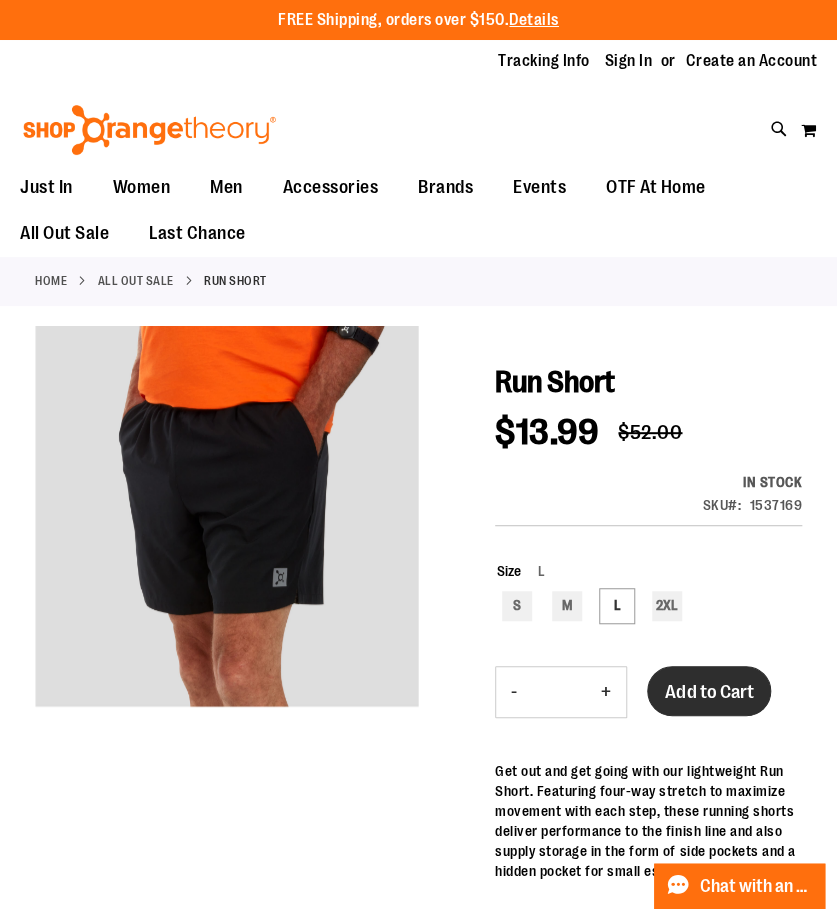 click on "Add to Cart" at bounding box center (709, 692) 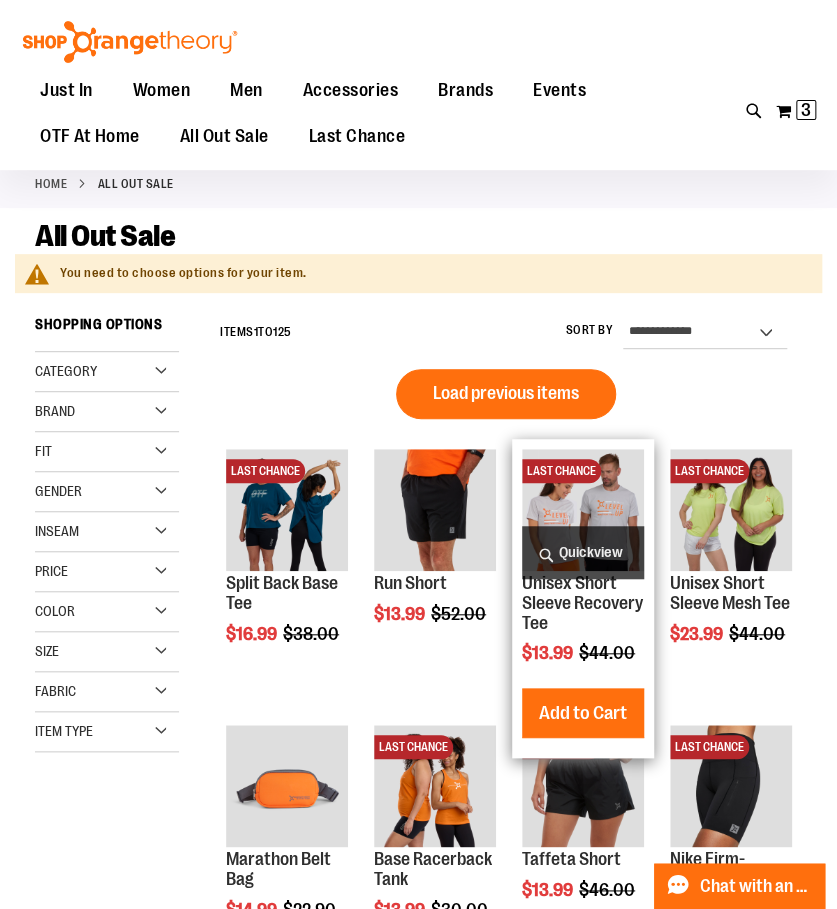 scroll, scrollTop: 1, scrollLeft: 0, axis: vertical 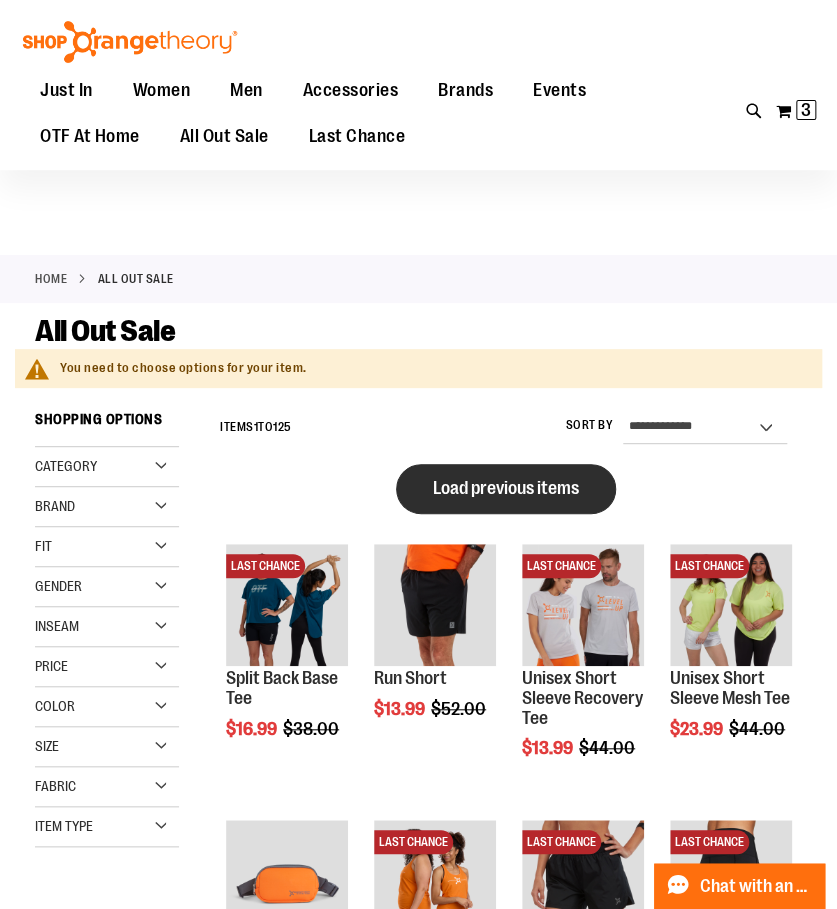 click on "Load previous items" at bounding box center (506, 488) 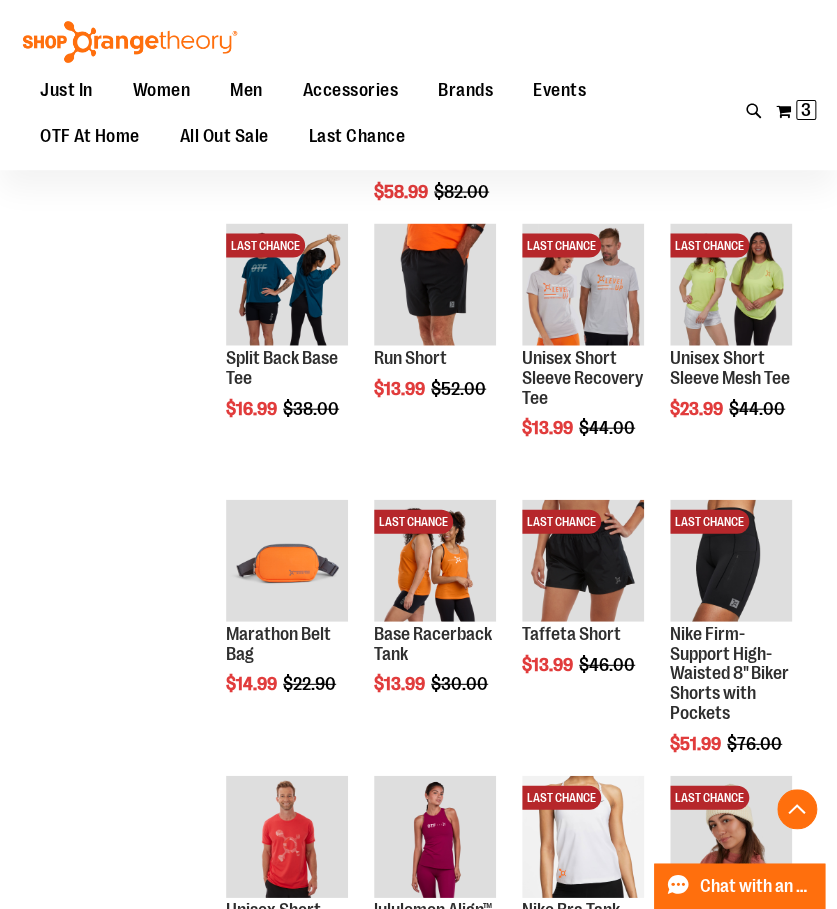 scroll, scrollTop: 1201, scrollLeft: 0, axis: vertical 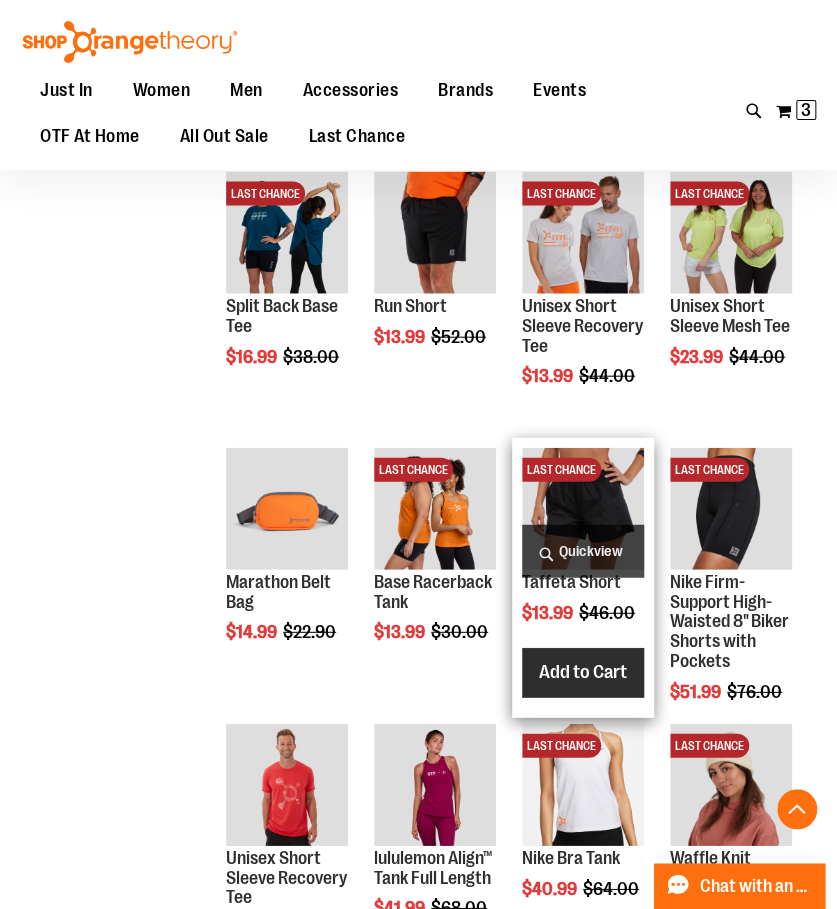 click on "Add to Cart" at bounding box center [583, 672] 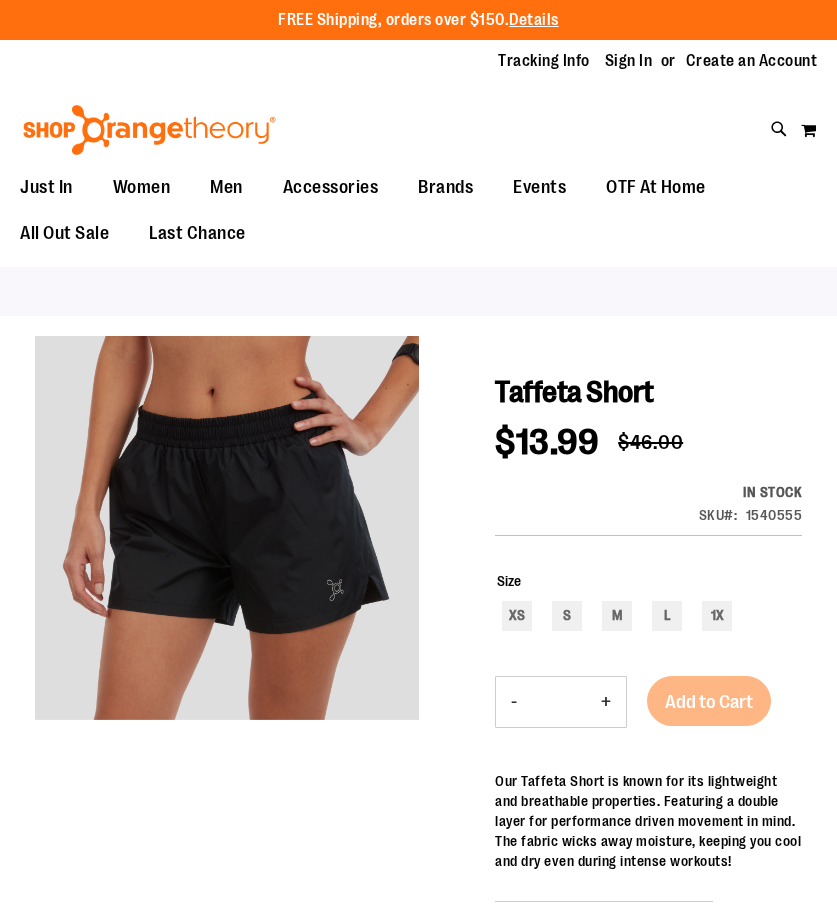 scroll, scrollTop: 0, scrollLeft: 0, axis: both 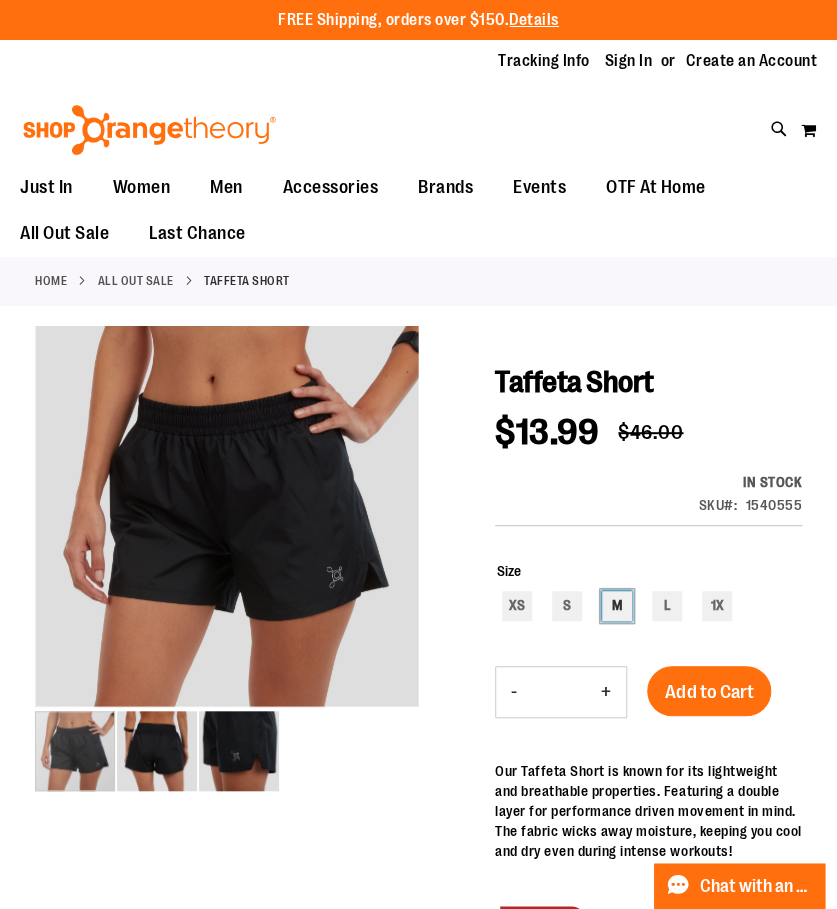 click on "M" at bounding box center [617, 606] 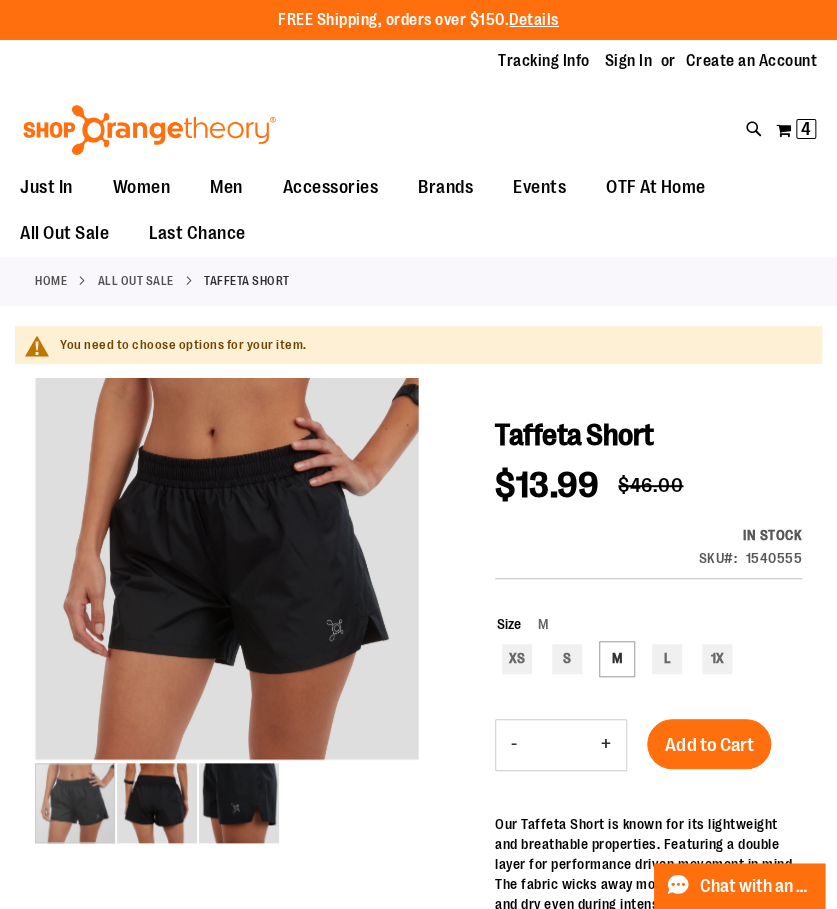 click on "Size M XS S M L 1X ***" at bounding box center (648, 646) 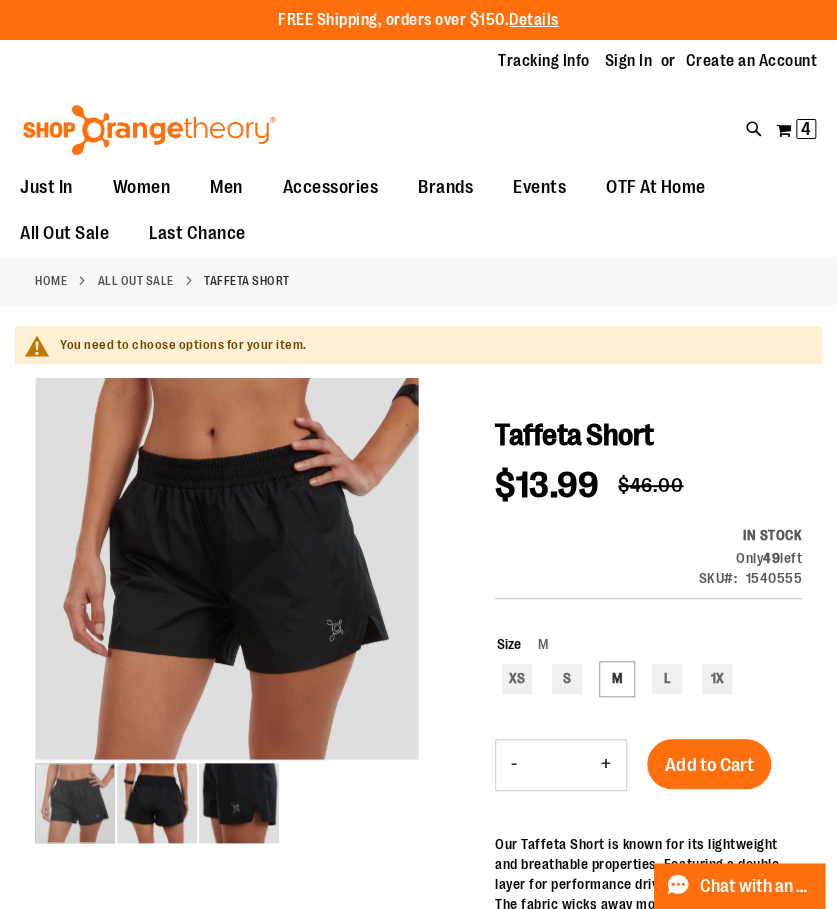 click on "Taffeta Short
$13.99
Regular Price
$46.00
In stock
Only  49  left
SKU
1540555
Size M XS S M L 1X ***
-
Qty
*
+
Add to Cart" at bounding box center [648, 905] 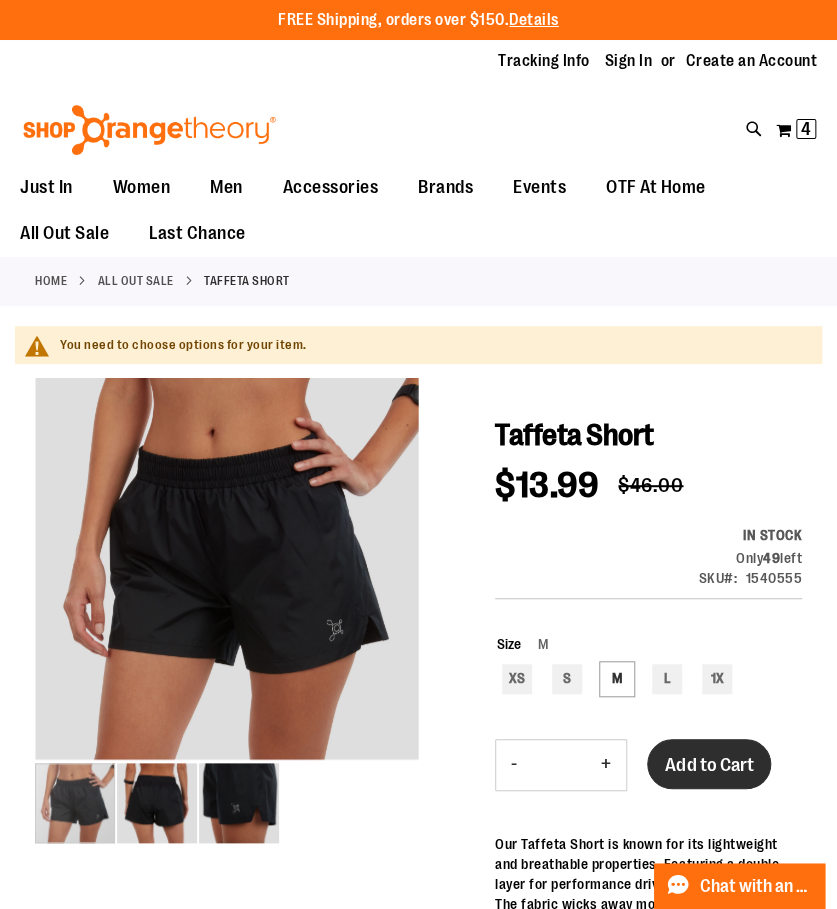 click on "Add to Cart" at bounding box center (709, 765) 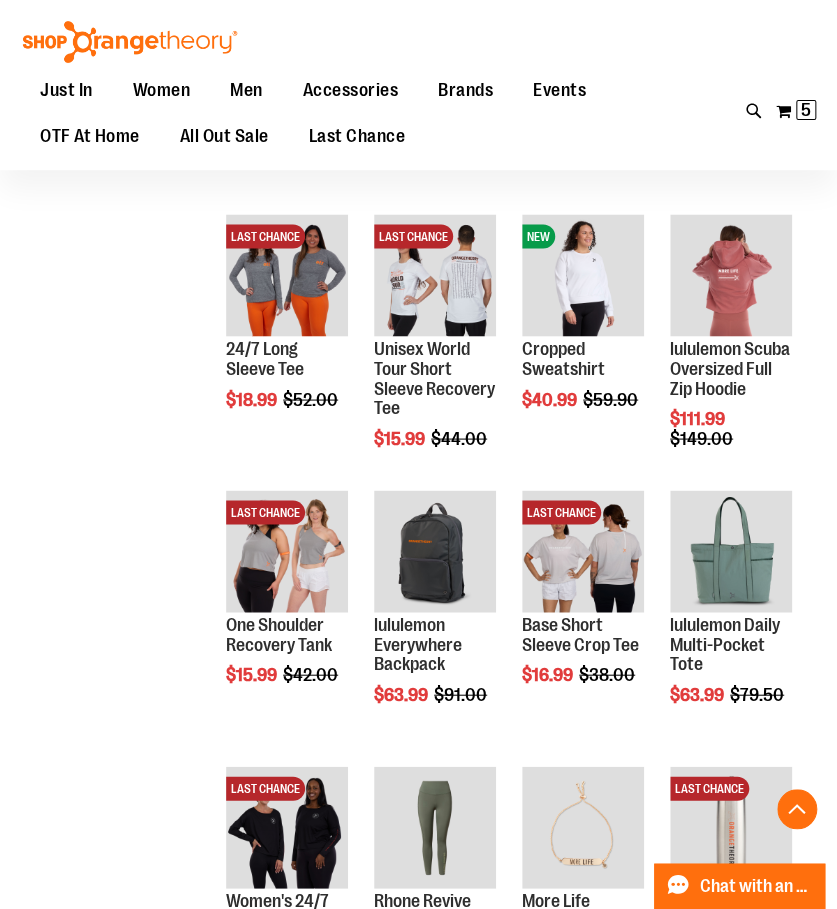 scroll, scrollTop: 1129, scrollLeft: 0, axis: vertical 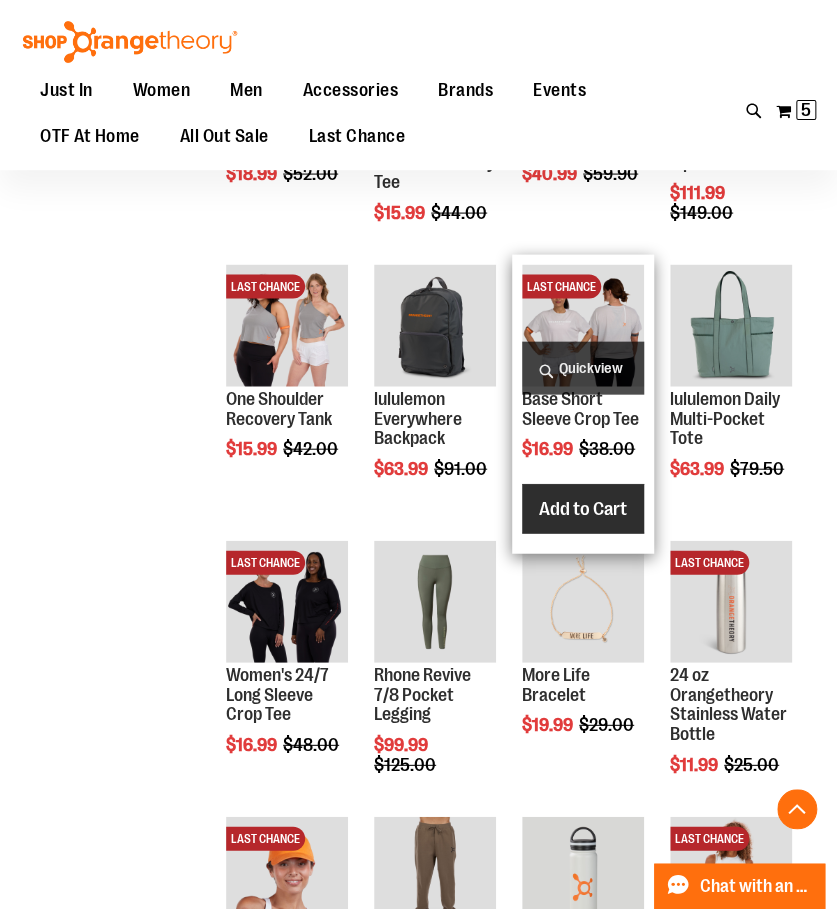 click on "Add to Cart" at bounding box center (583, 508) 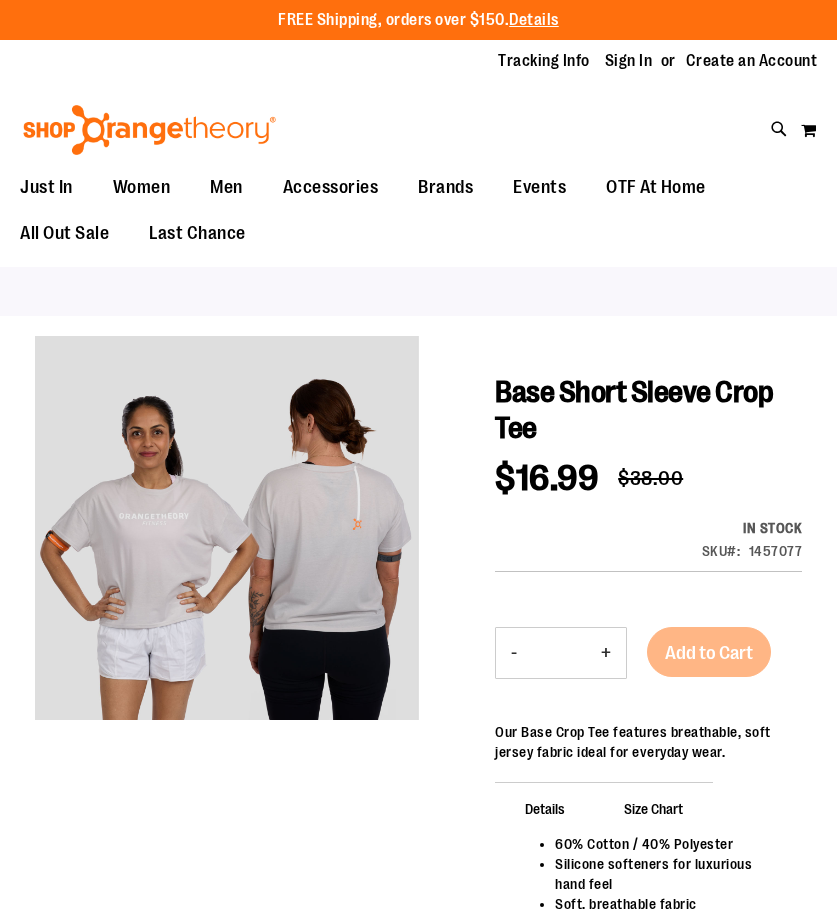 scroll, scrollTop: 0, scrollLeft: 0, axis: both 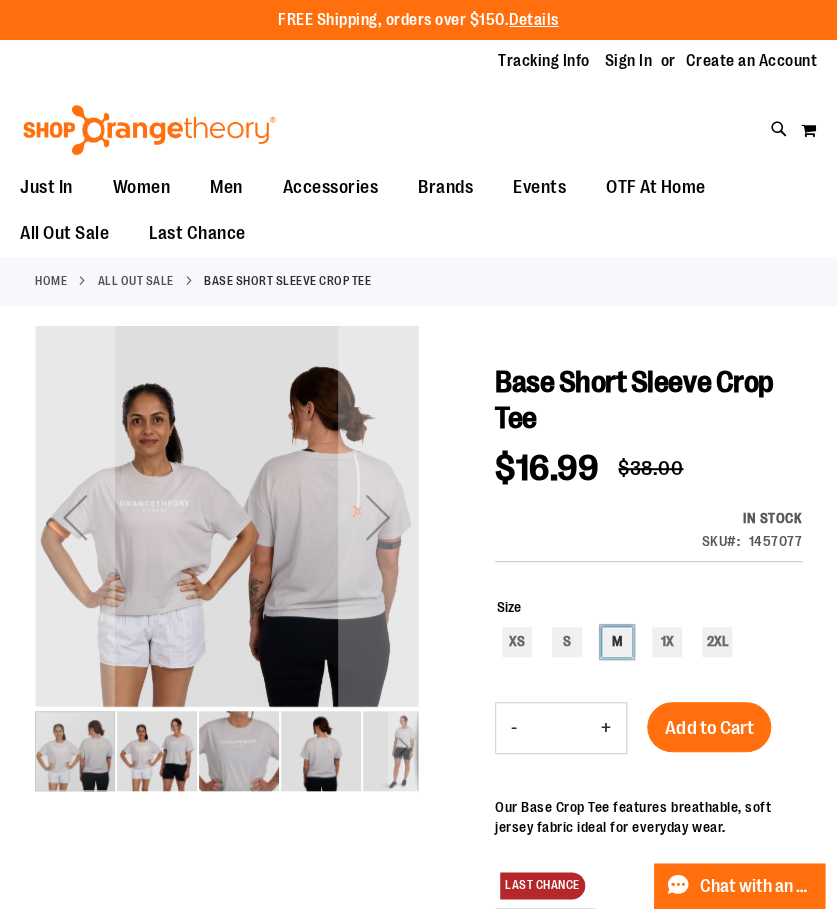 click on "M" at bounding box center [617, 642] 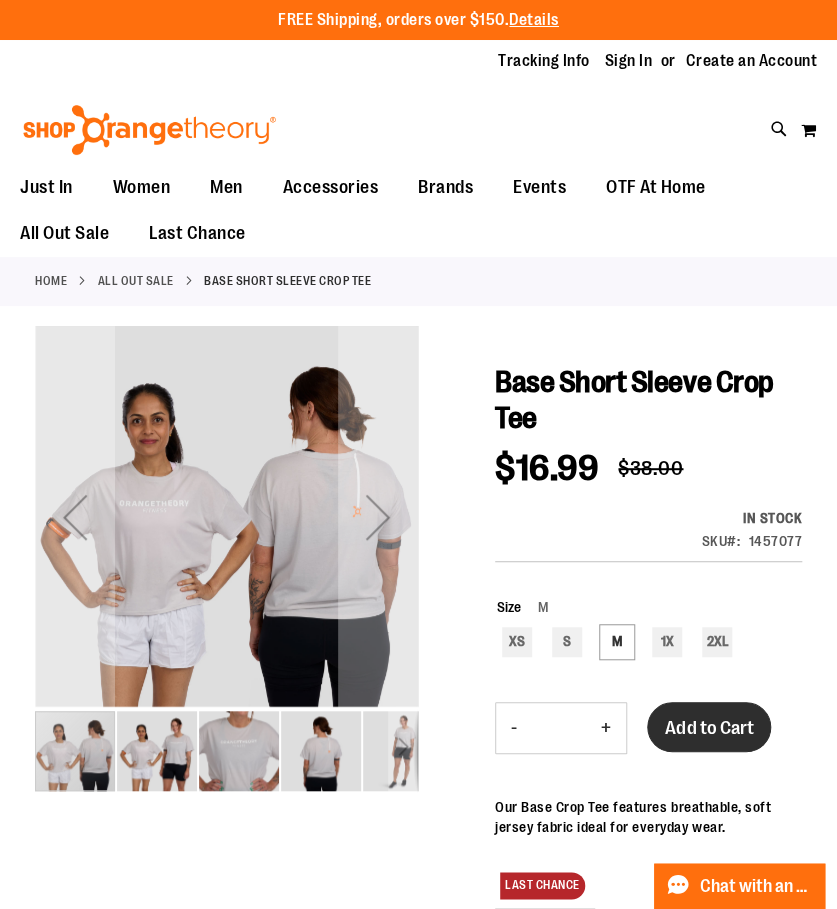 click on "Add to Cart" at bounding box center (709, 727) 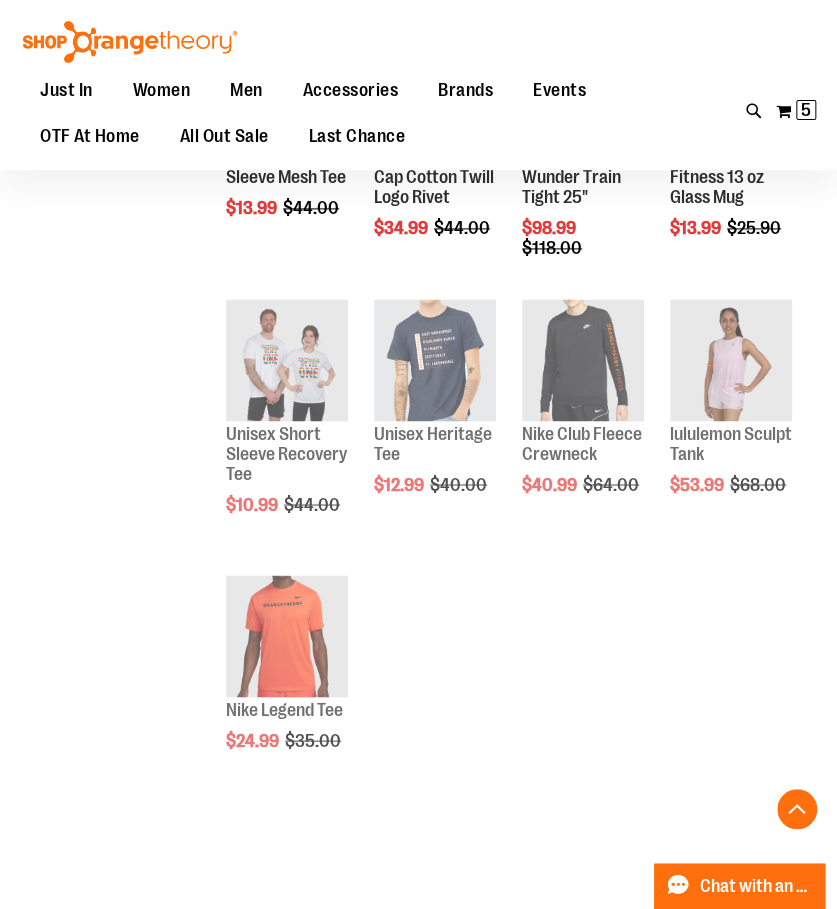 scroll, scrollTop: 525, scrollLeft: 0, axis: vertical 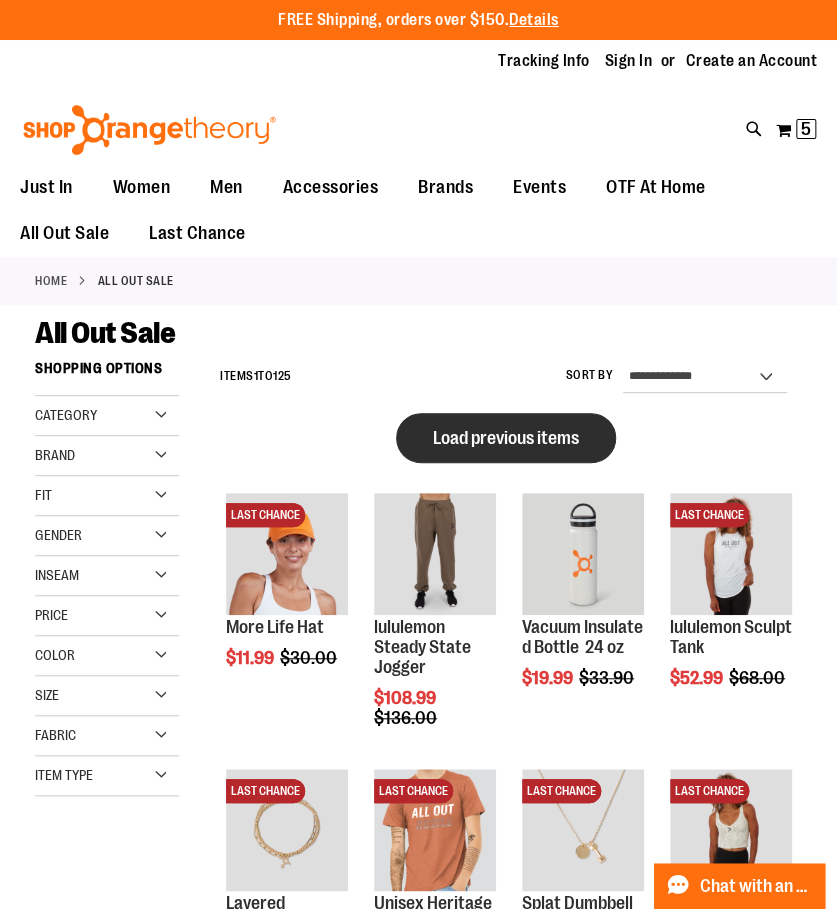 click on "Load previous items" at bounding box center (506, 438) 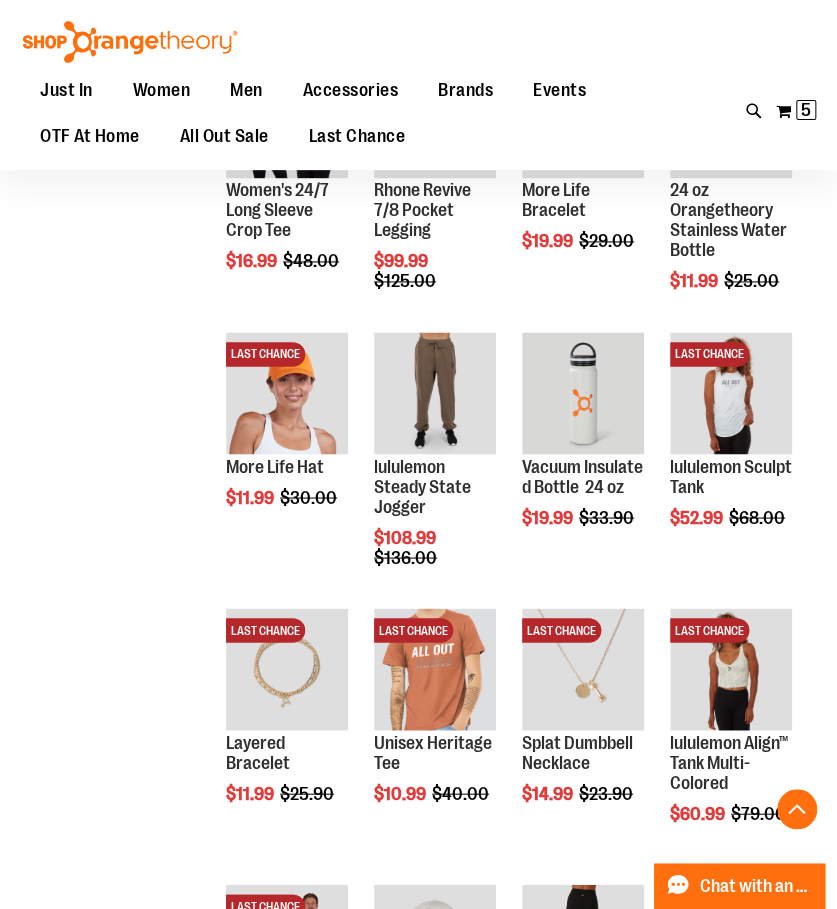 scroll, scrollTop: 899, scrollLeft: 0, axis: vertical 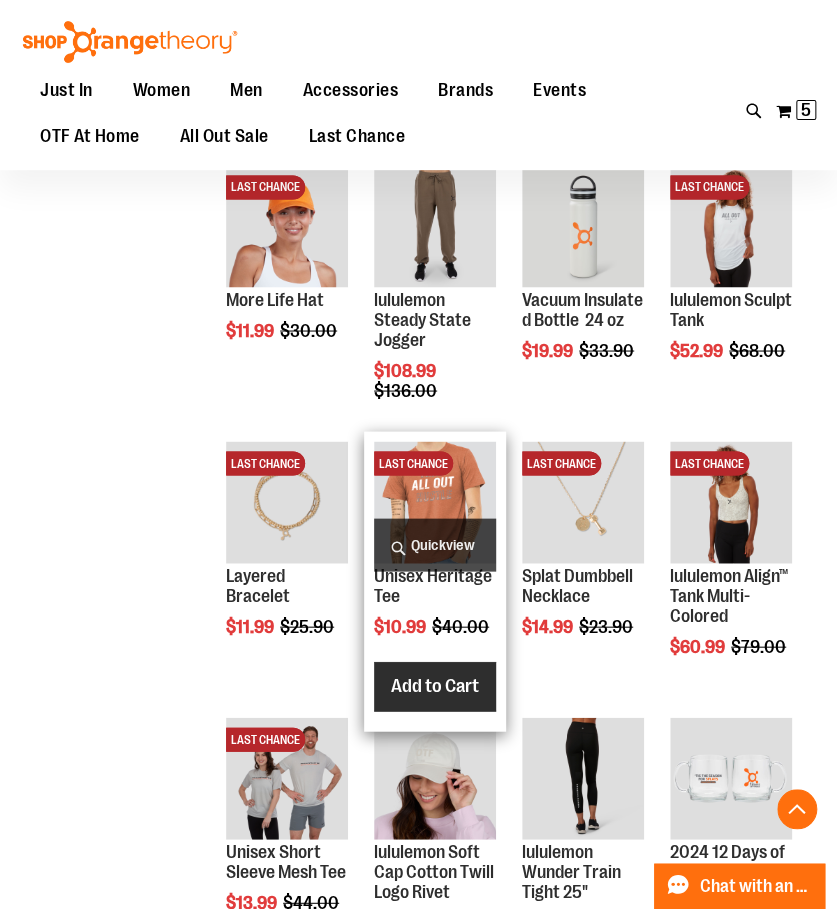 click on "Add to Cart" at bounding box center [435, 685] 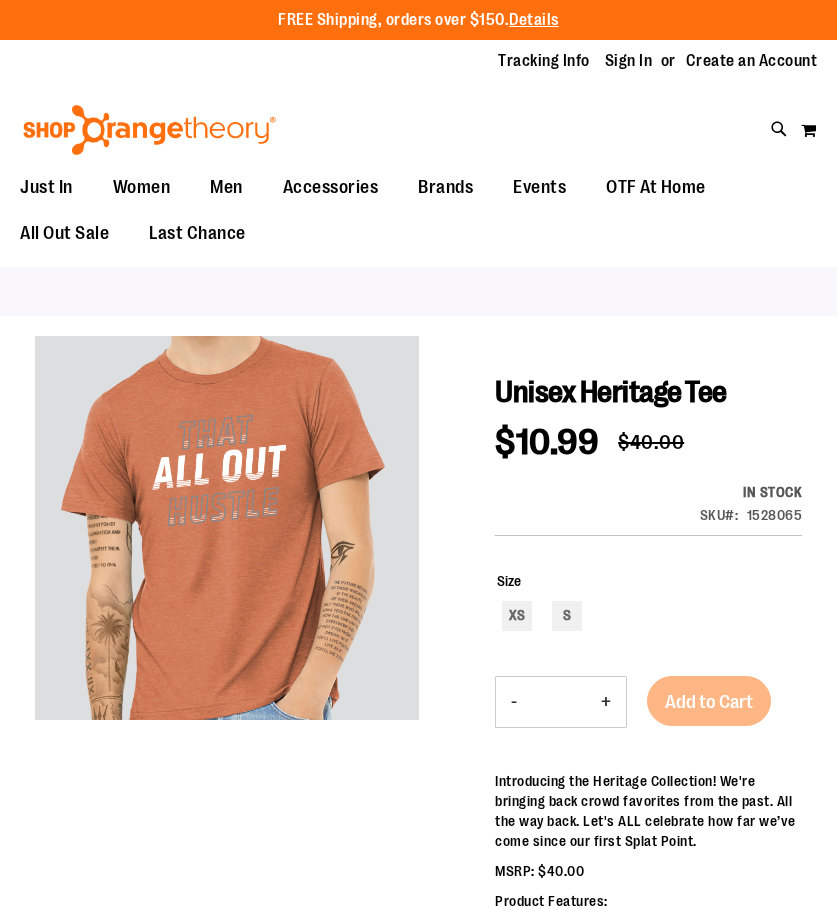 scroll, scrollTop: 0, scrollLeft: 0, axis: both 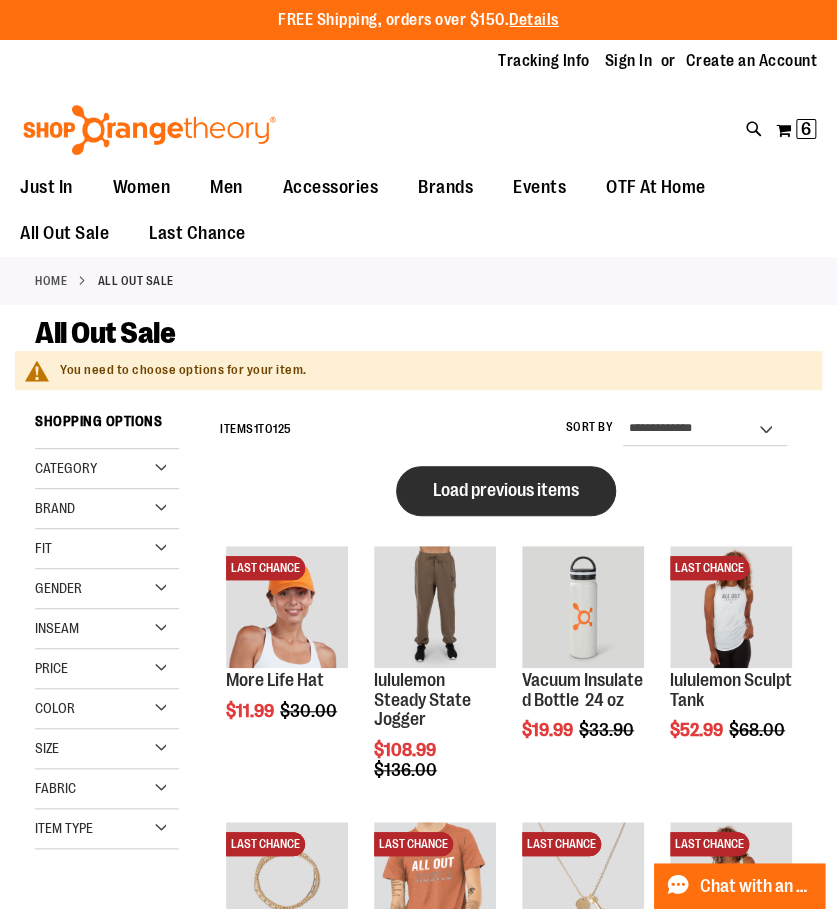 click on "Load previous items" at bounding box center [506, 491] 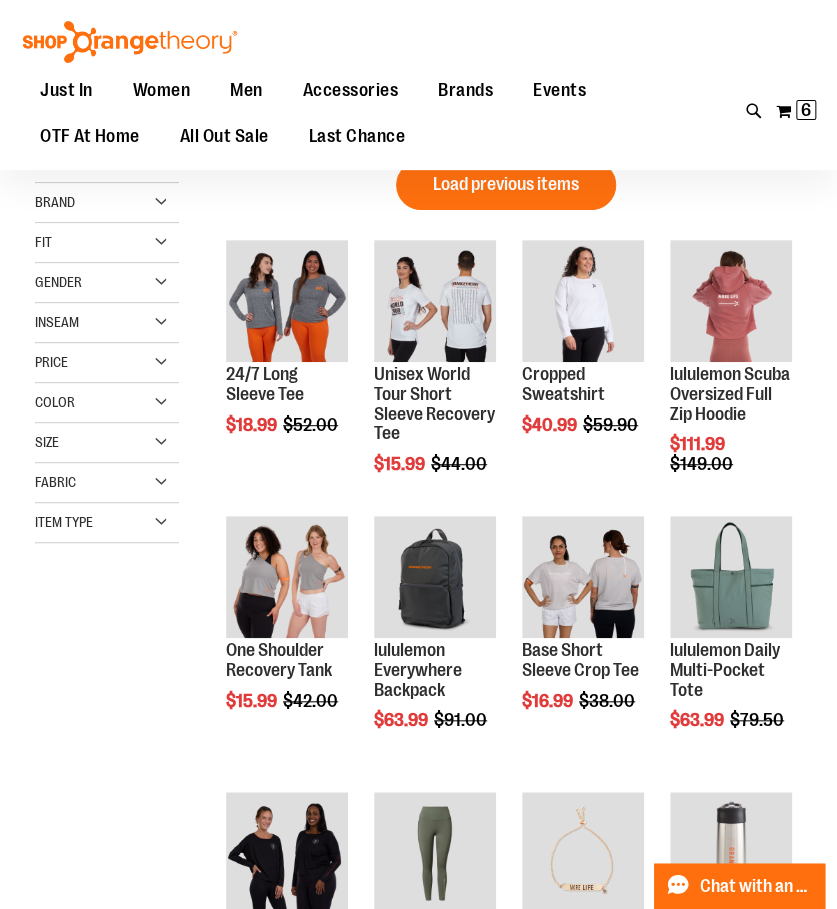 scroll, scrollTop: 99, scrollLeft: 0, axis: vertical 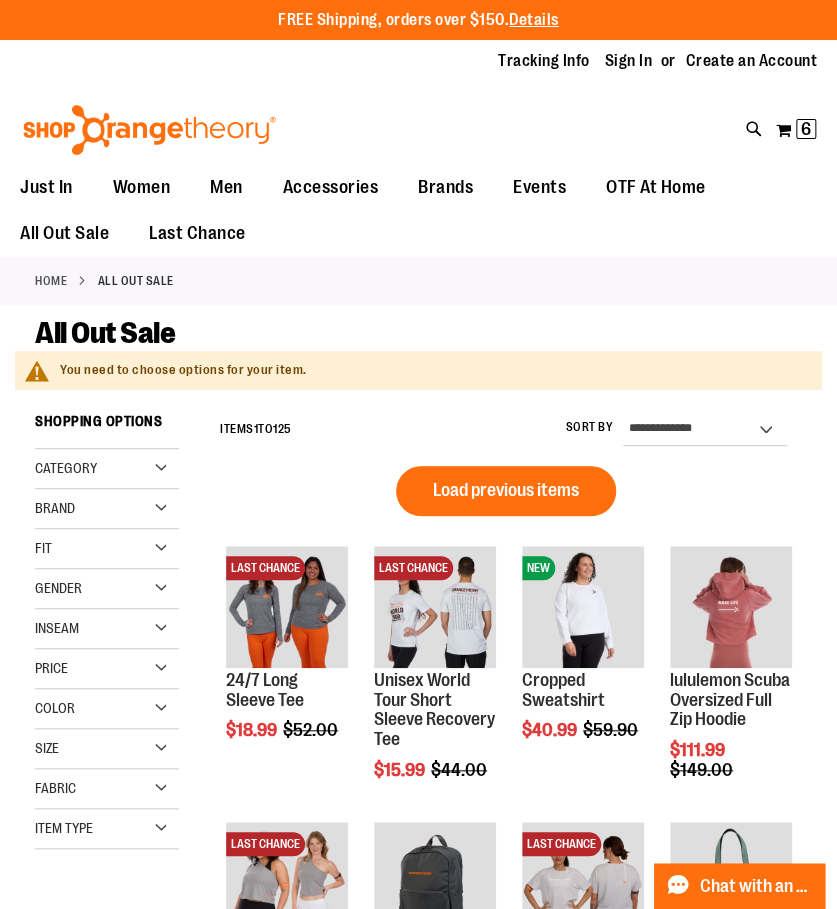 click on "Category" at bounding box center [107, 469] 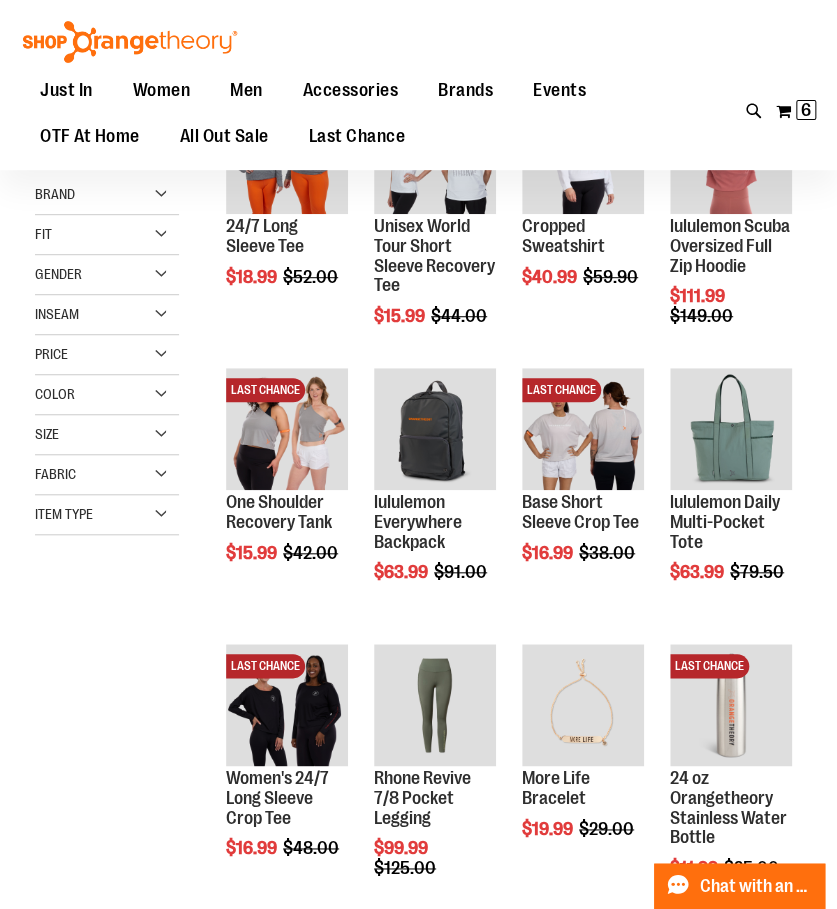 scroll, scrollTop: 199, scrollLeft: 0, axis: vertical 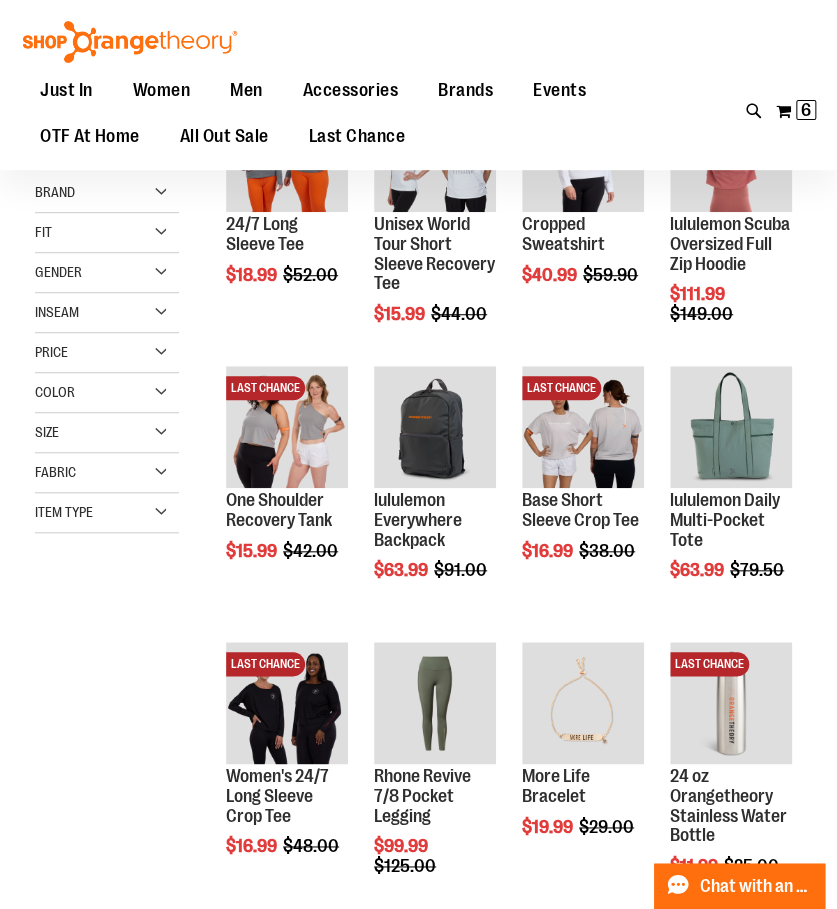 click on "Item Type" at bounding box center [107, 513] 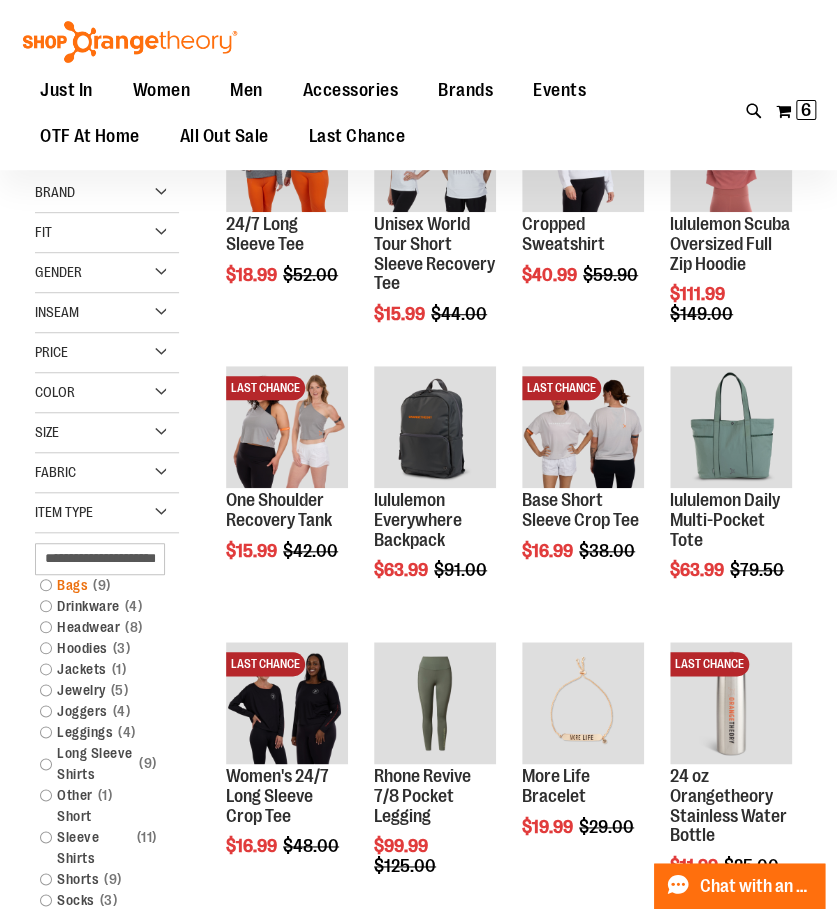 scroll, scrollTop: 299, scrollLeft: 0, axis: vertical 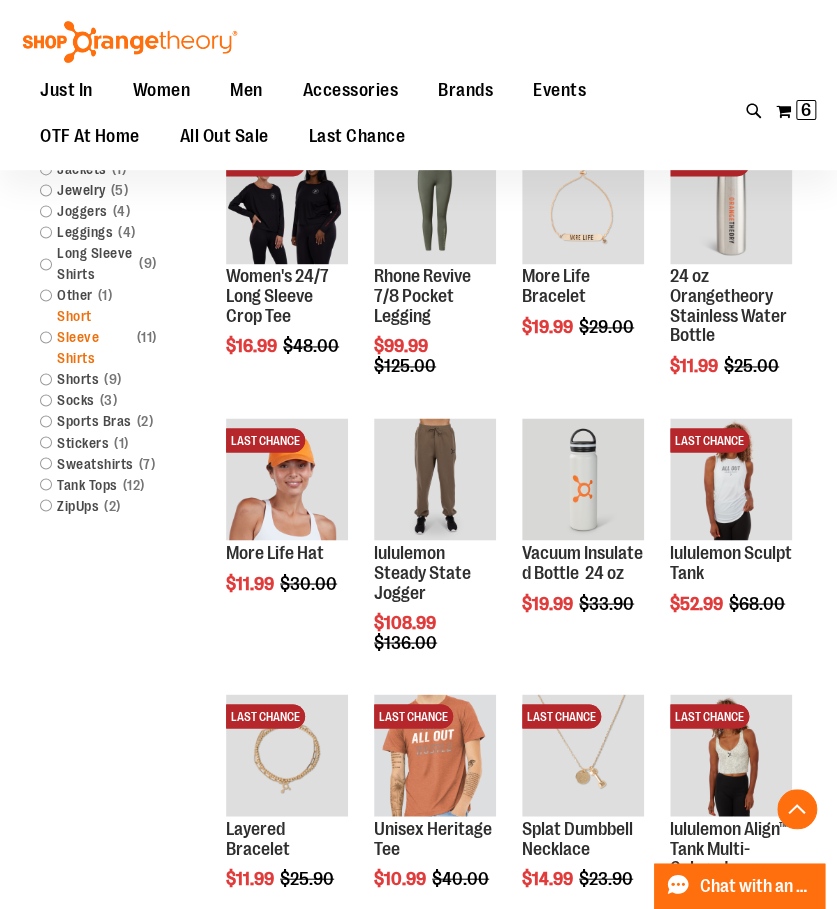 click on "Short Sleeve Shirts                                             11
items" at bounding box center (99, 337) 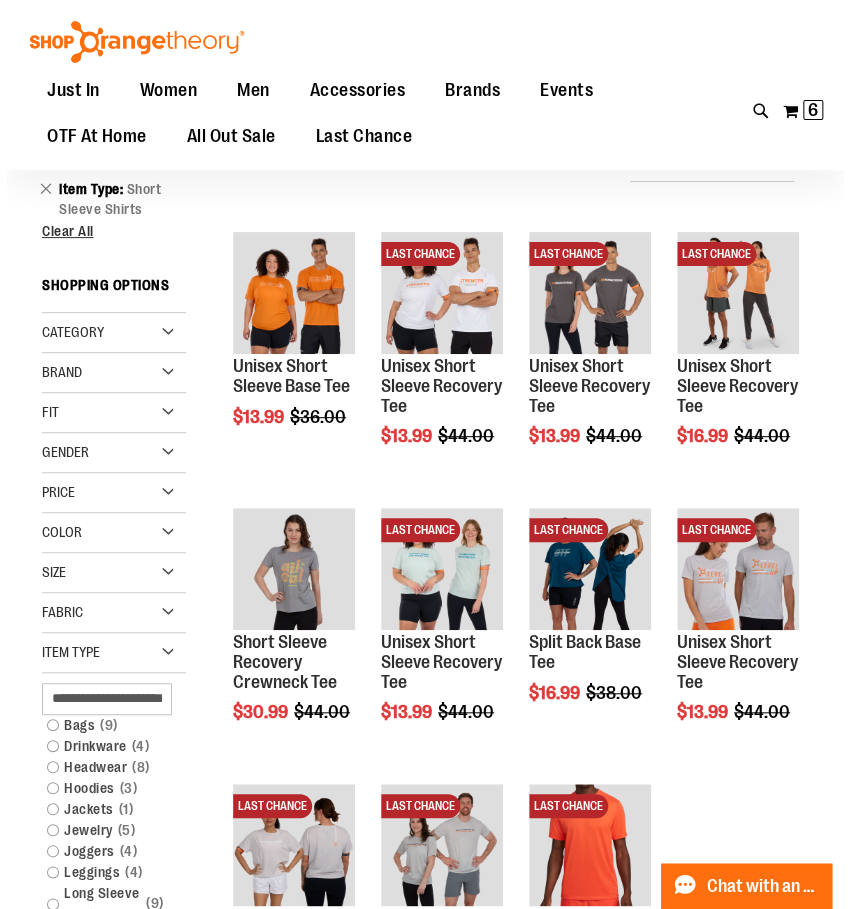 scroll, scrollTop: 0, scrollLeft: 0, axis: both 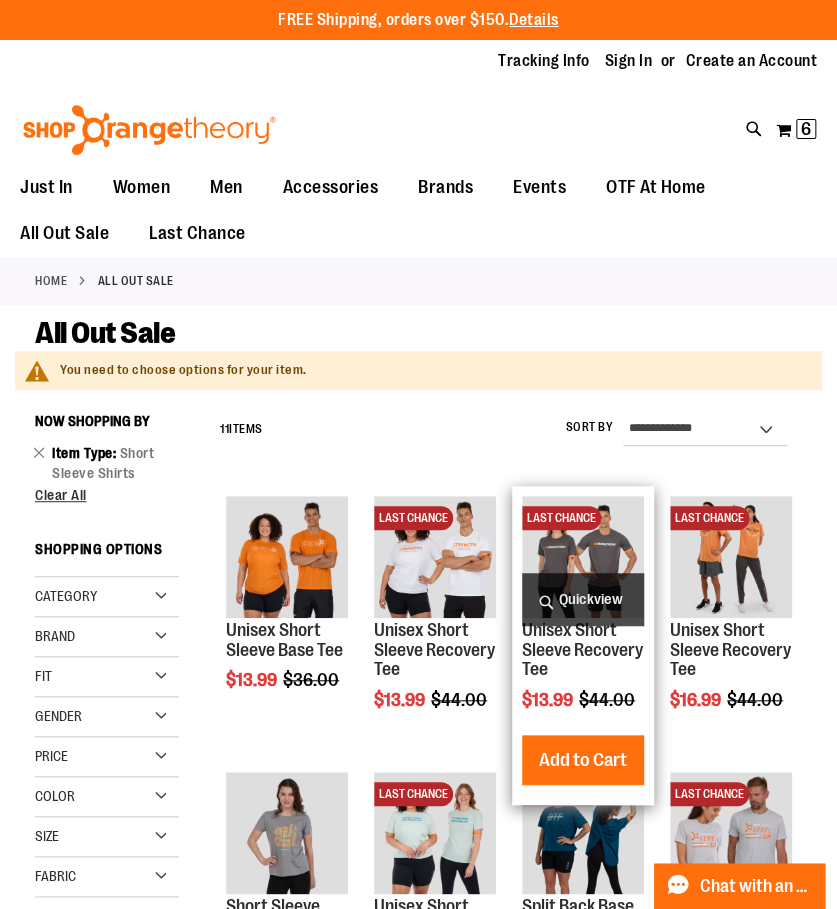 click on "Quickview" at bounding box center (583, 599) 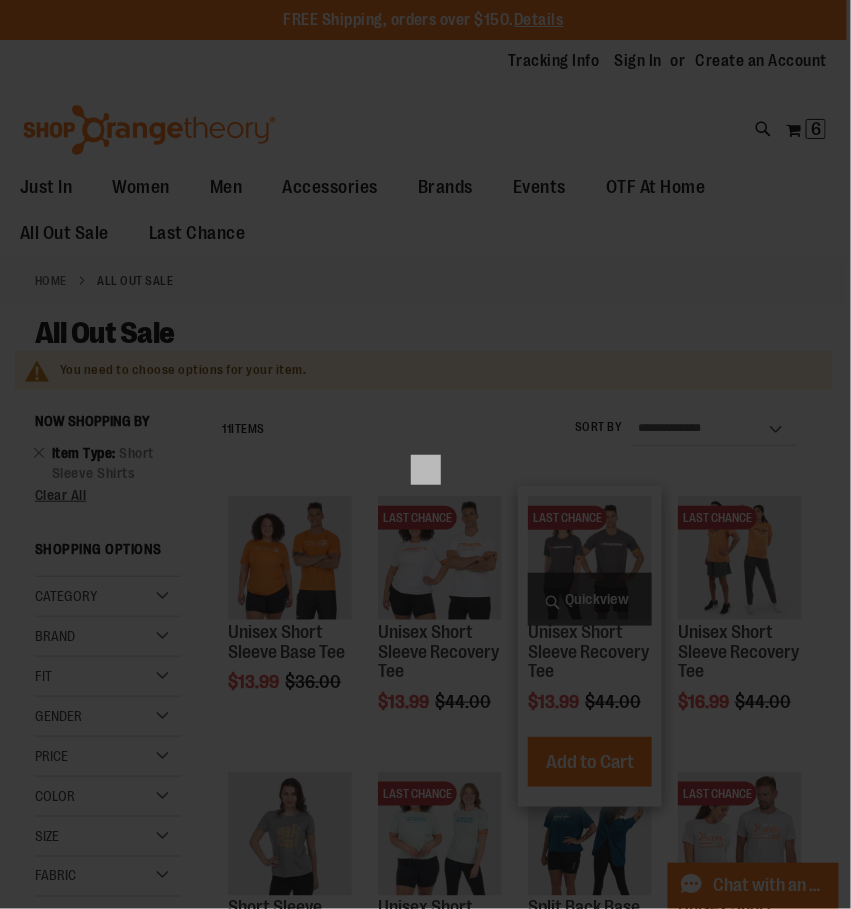 scroll, scrollTop: 0, scrollLeft: 0, axis: both 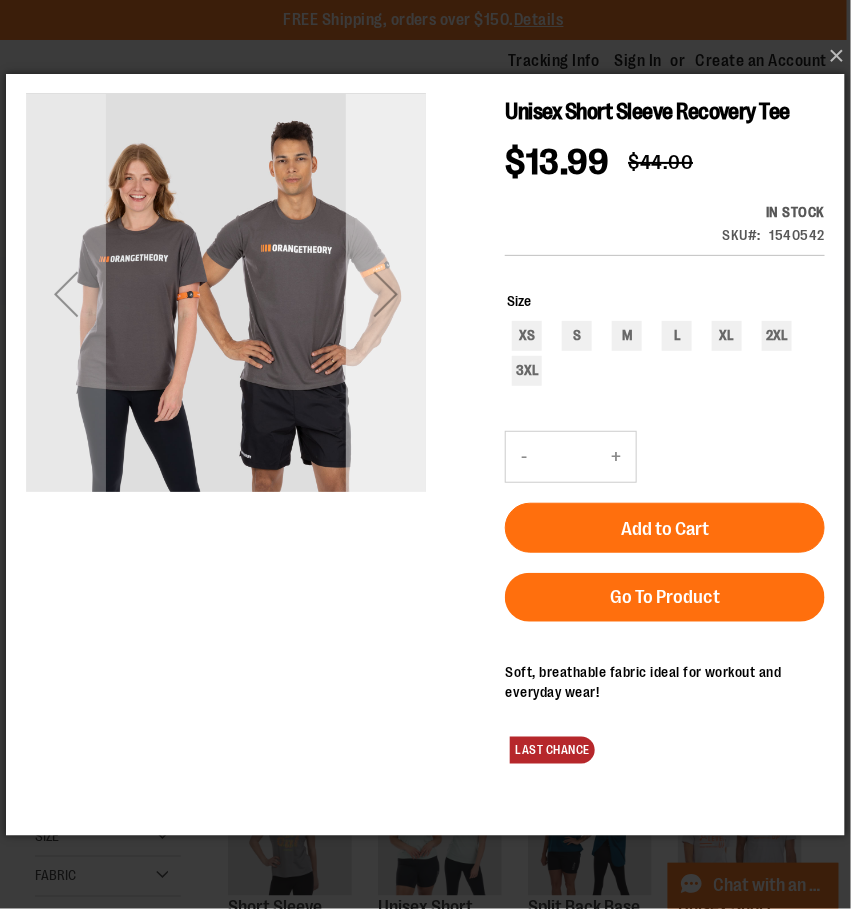click at bounding box center (386, 293) 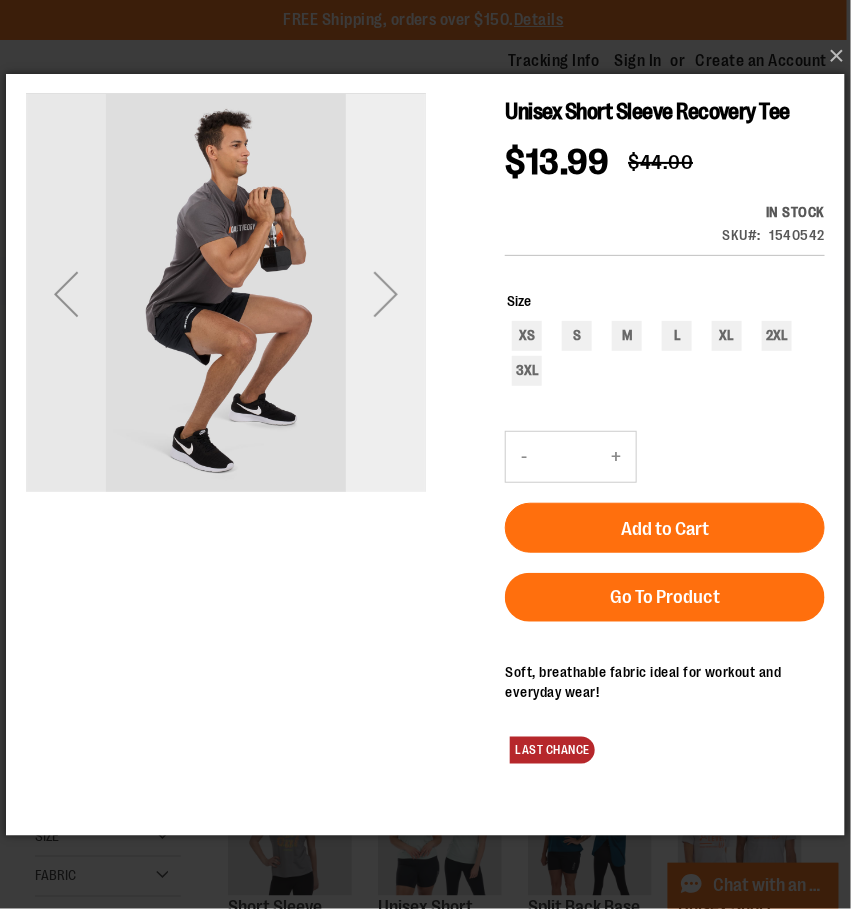 click at bounding box center (386, 293) 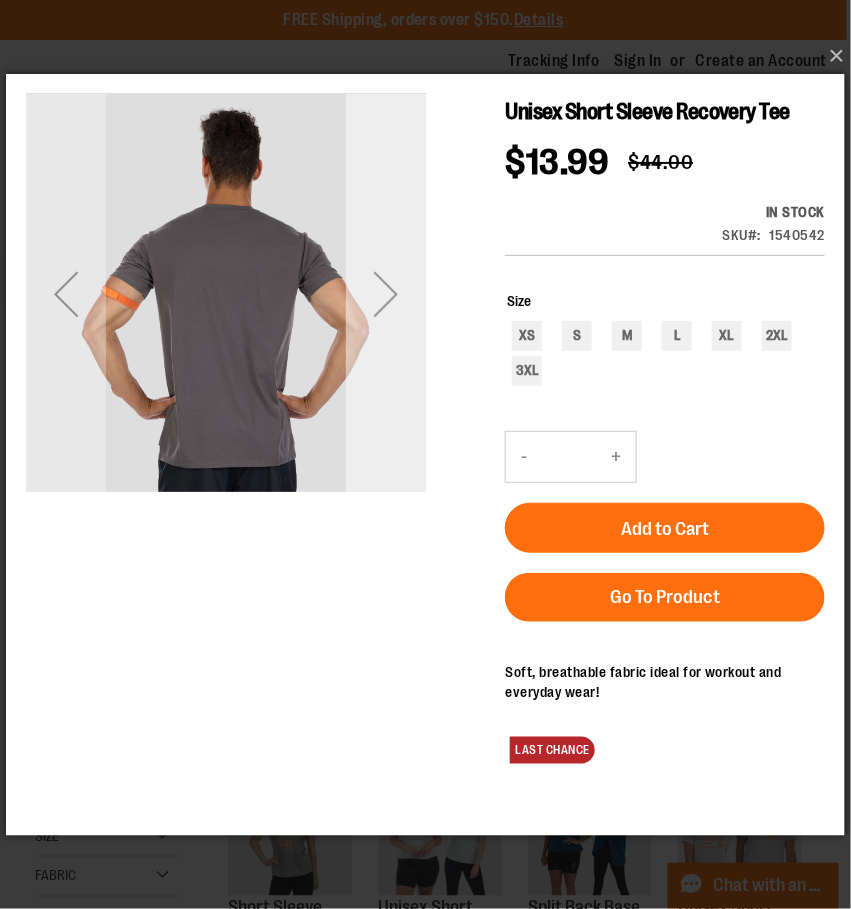click at bounding box center [386, 293] 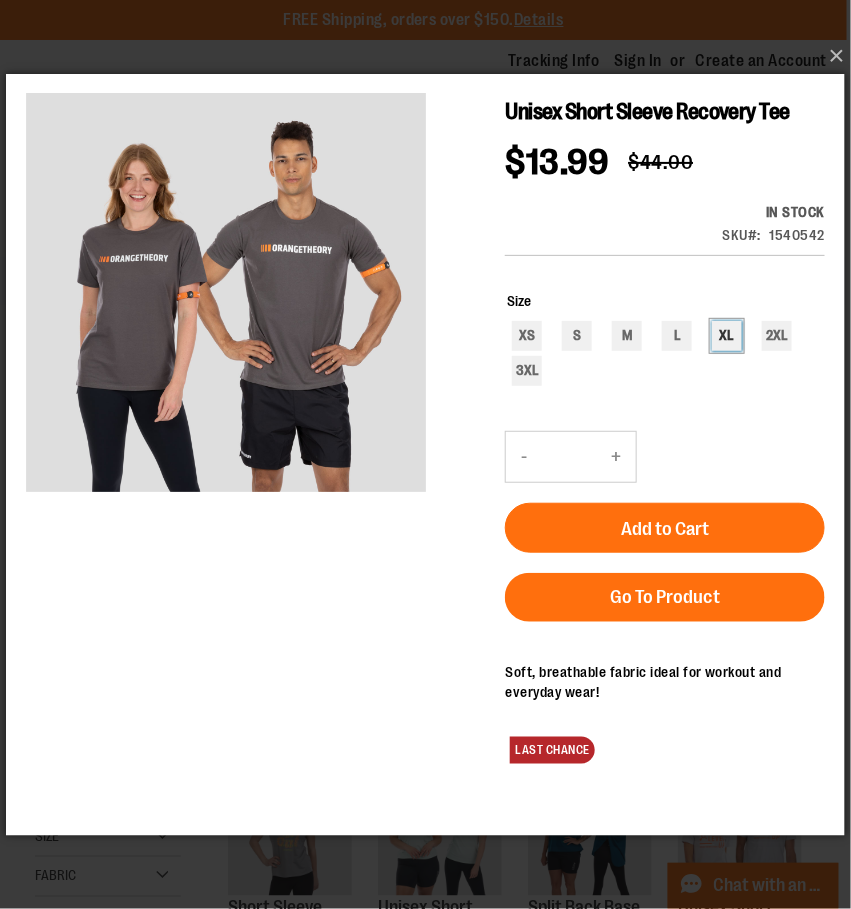 click on "XL" at bounding box center [727, 335] 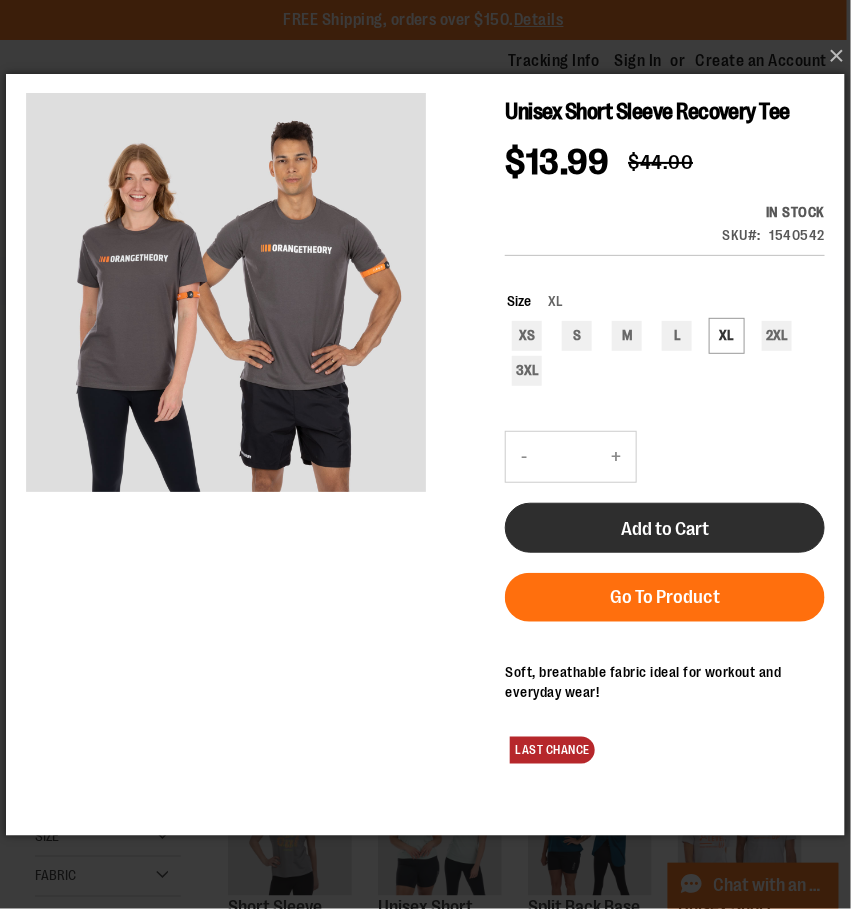 click on "Add to Cart" at bounding box center (665, 528) 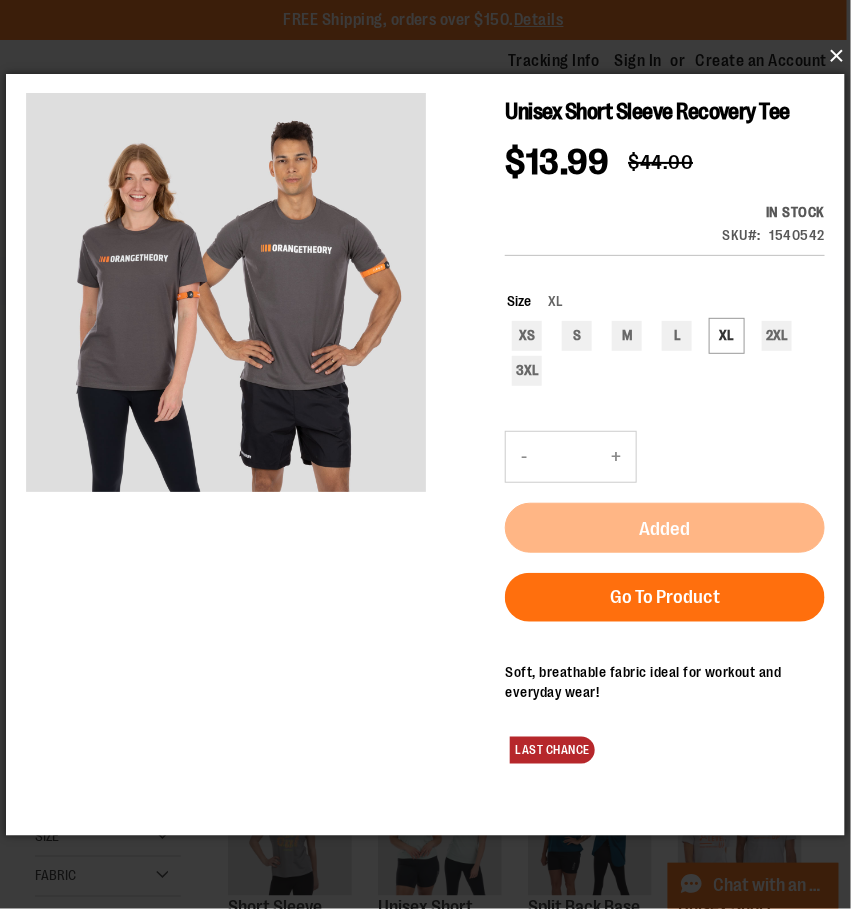 click on "×" at bounding box center (431, 56) 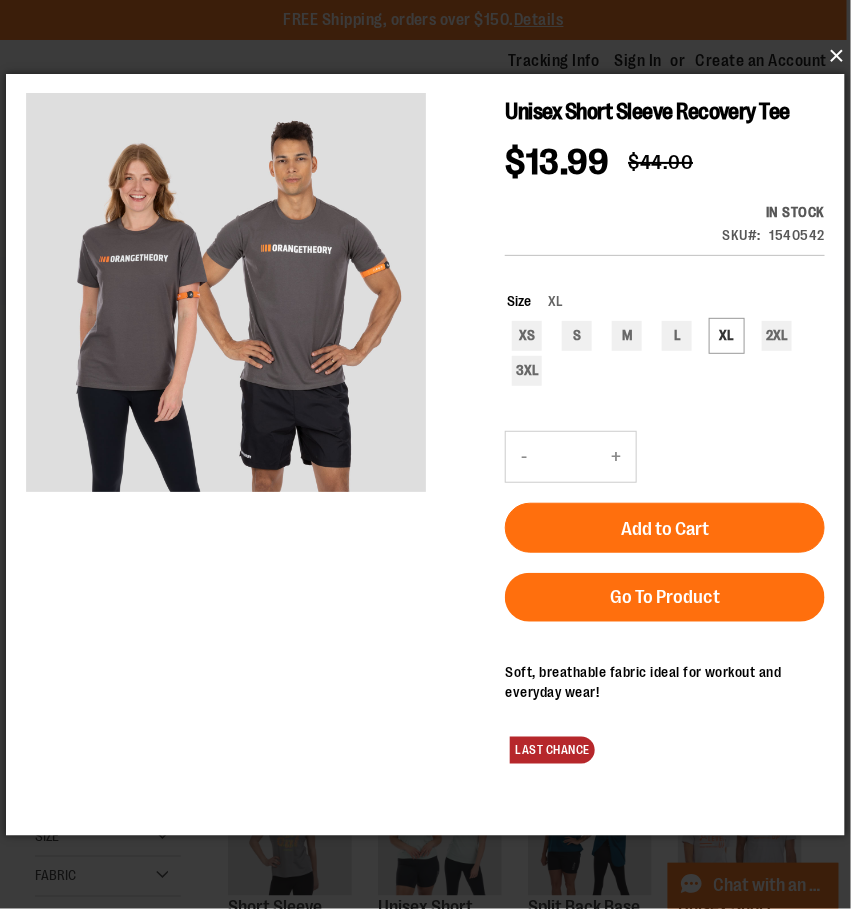 click on "×" at bounding box center [431, 56] 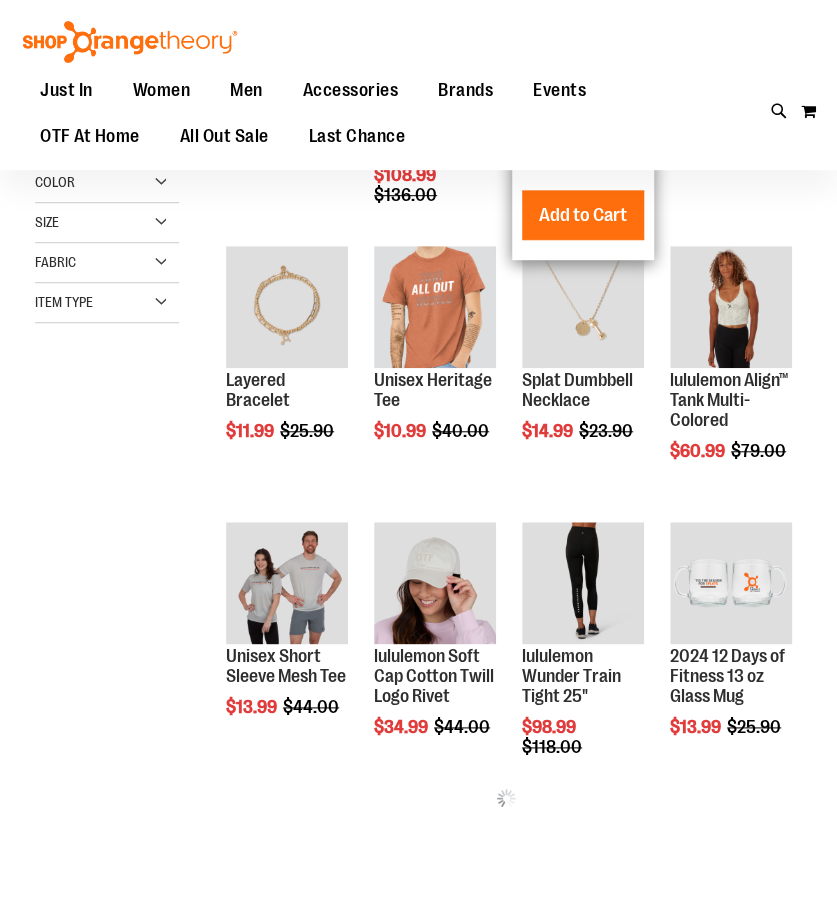 scroll, scrollTop: 83, scrollLeft: 0, axis: vertical 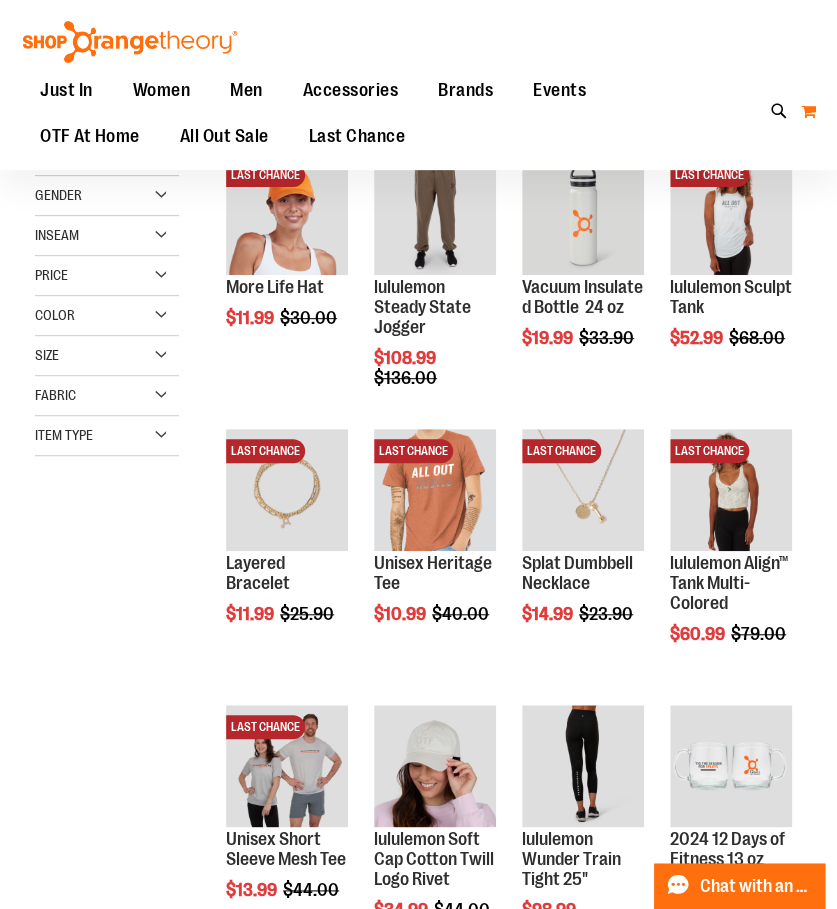 click on "My Cart" at bounding box center [808, 111] 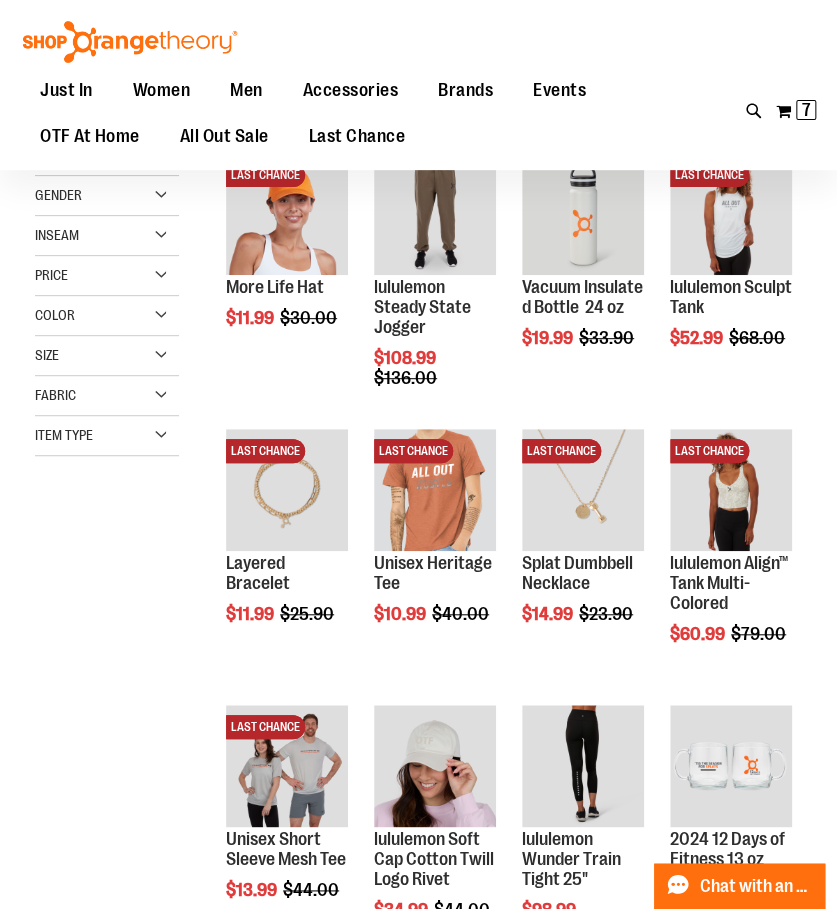 click on "Item Type" at bounding box center (107, 436) 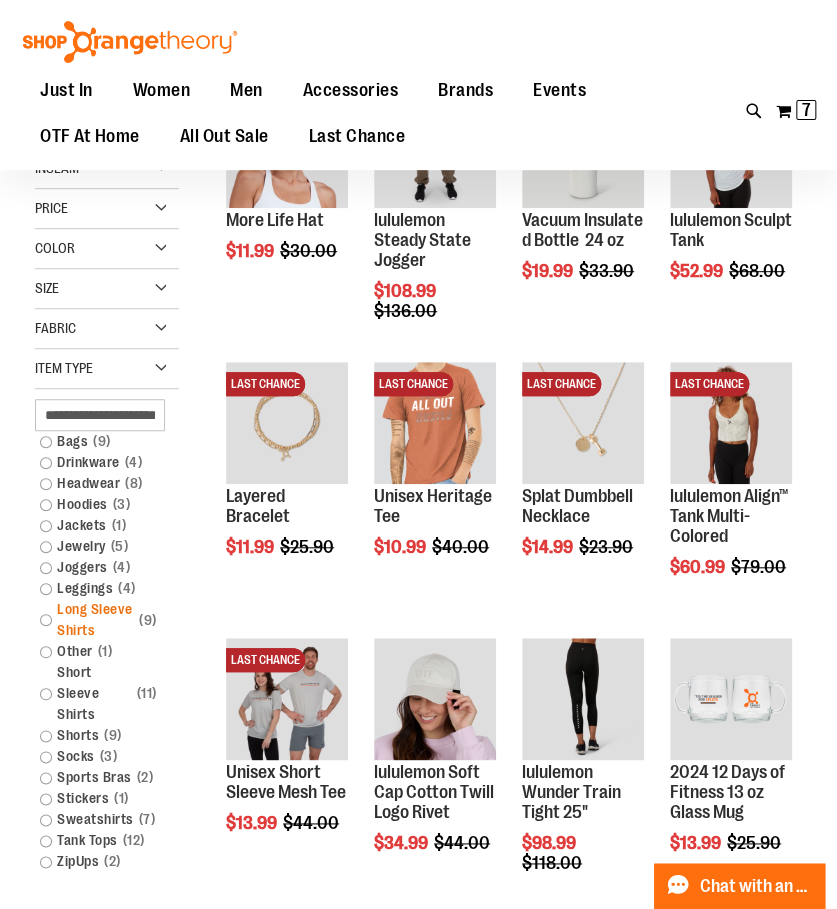 scroll, scrollTop: 183, scrollLeft: 0, axis: vertical 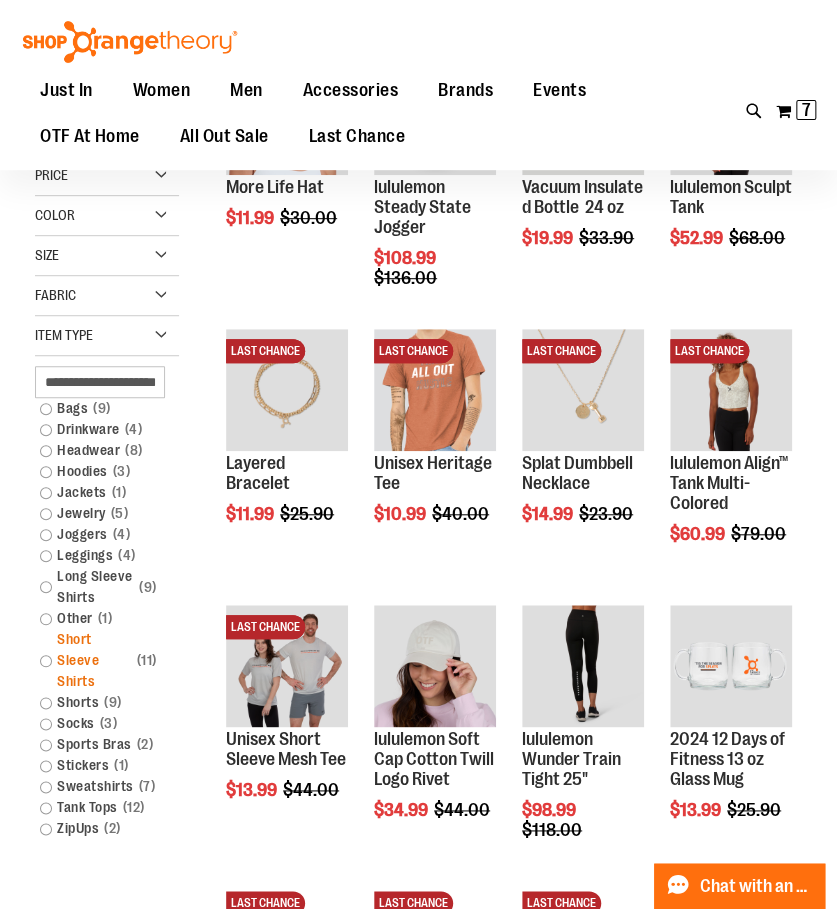 click on "Short Sleeve Shirts                                             11
items" at bounding box center [99, 660] 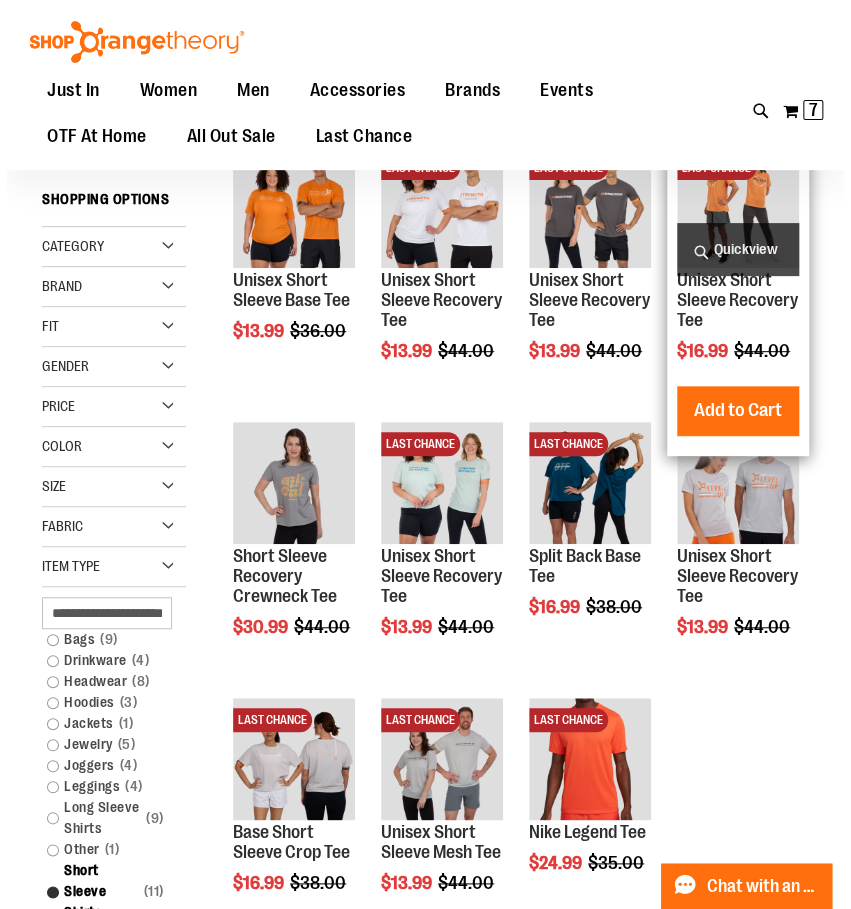 scroll, scrollTop: 199, scrollLeft: 0, axis: vertical 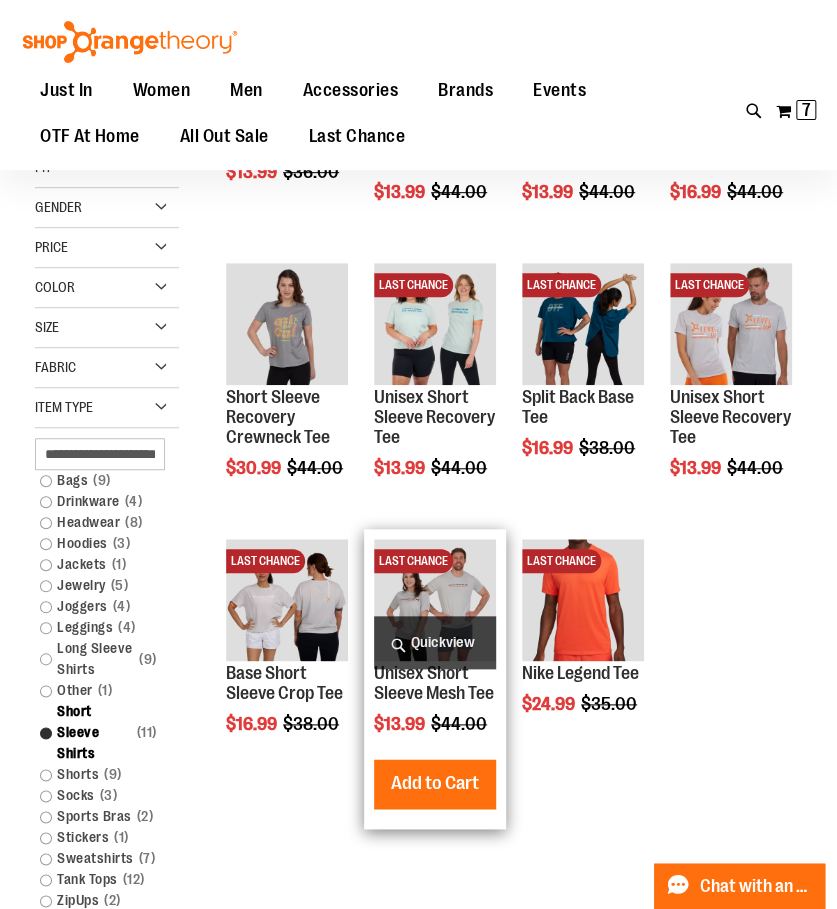 click on "Quickview" at bounding box center (435, 642) 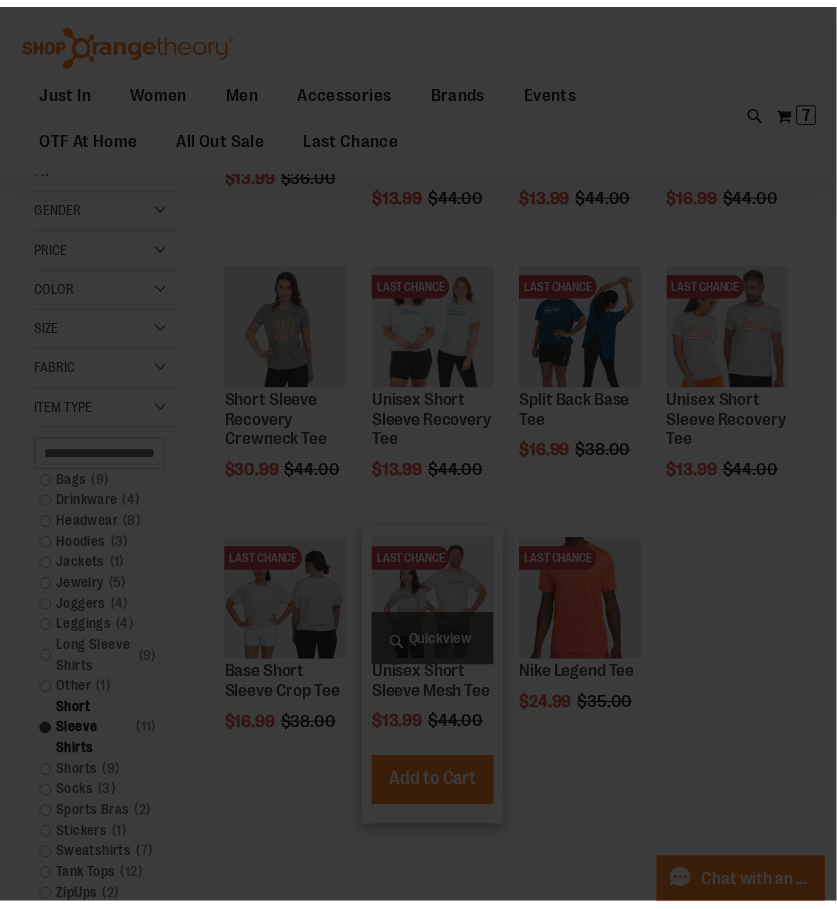 scroll, scrollTop: 0, scrollLeft: 0, axis: both 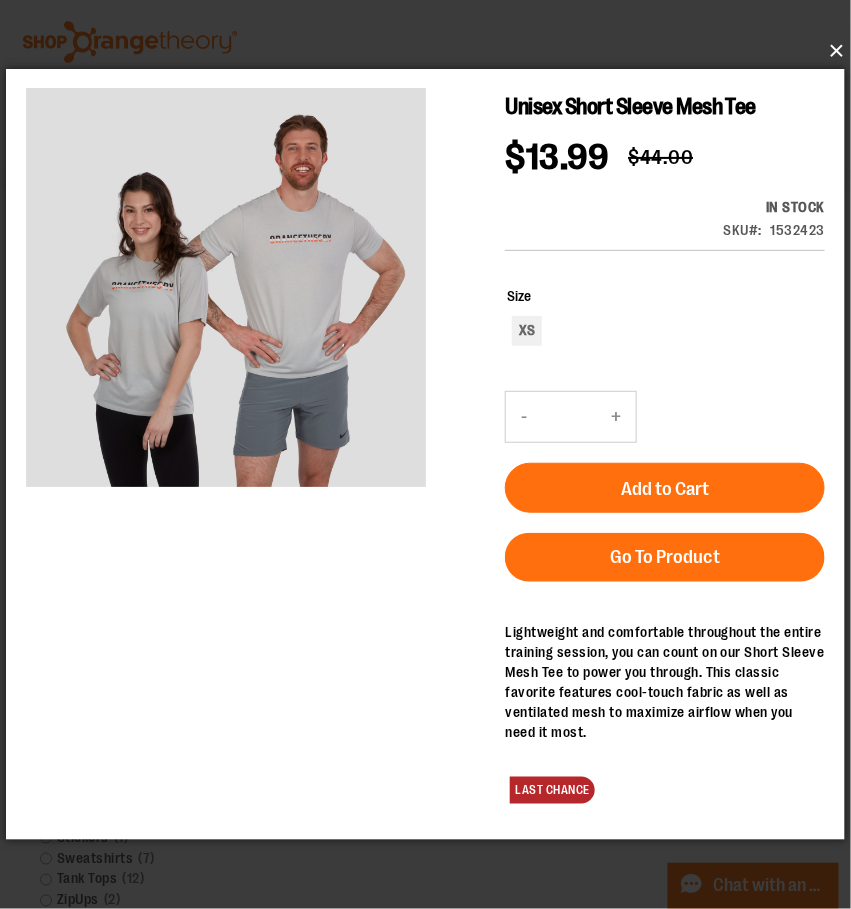 click on "×" at bounding box center [431, 51] 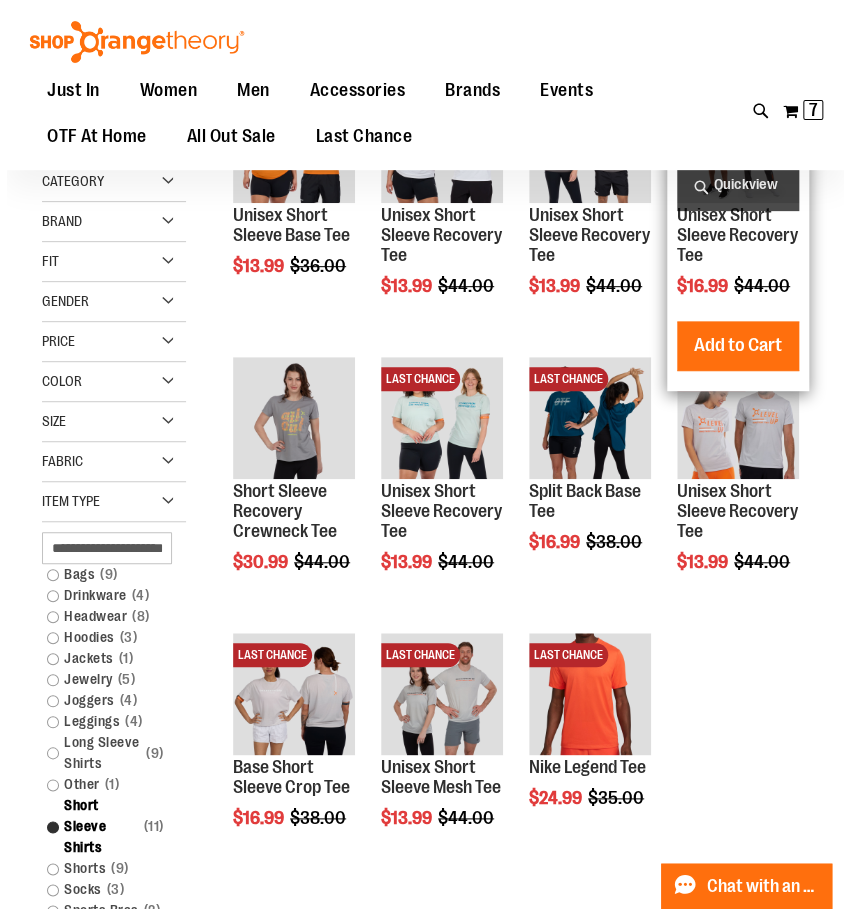 scroll, scrollTop: 0, scrollLeft: 0, axis: both 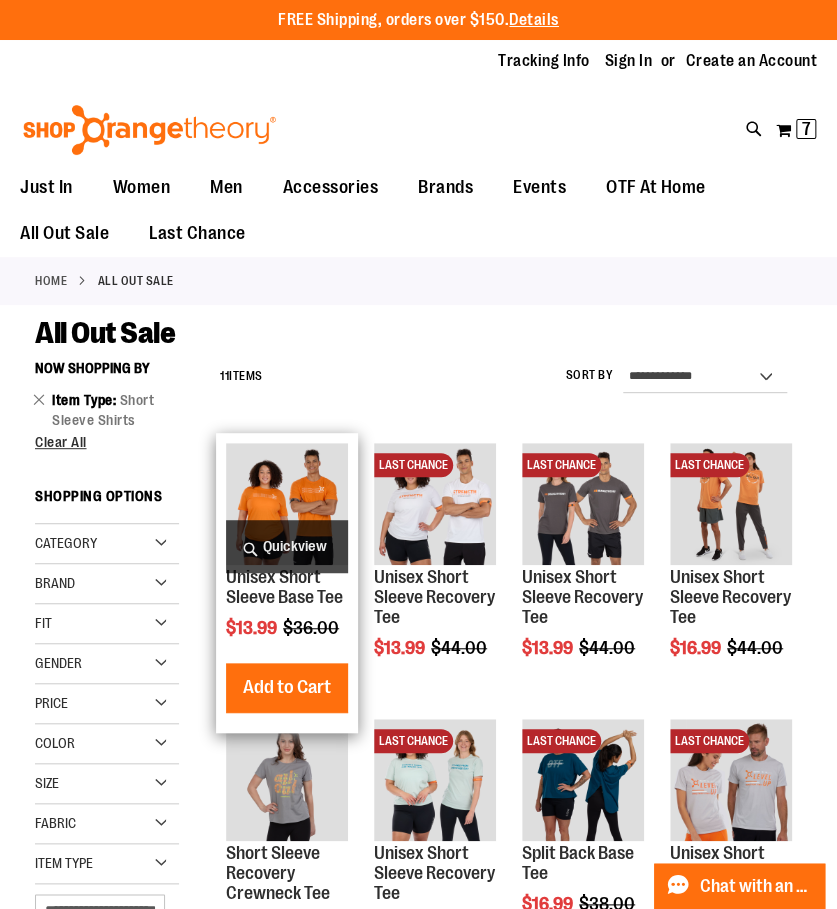 click on "Quickview" at bounding box center (287, 546) 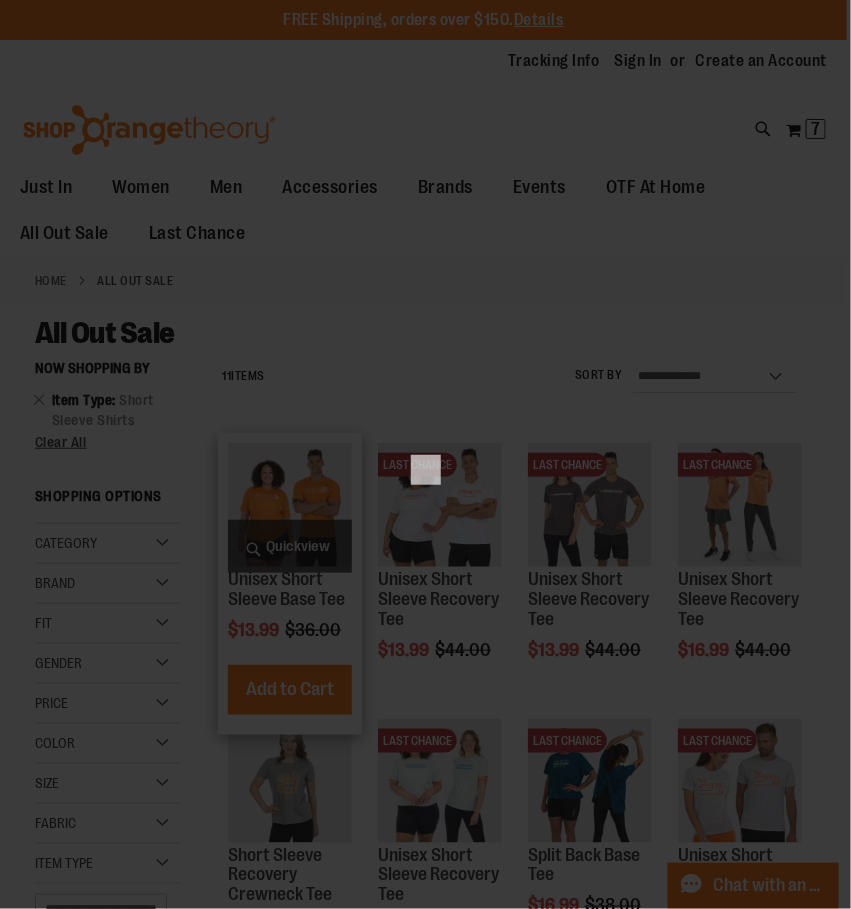 scroll, scrollTop: 0, scrollLeft: 0, axis: both 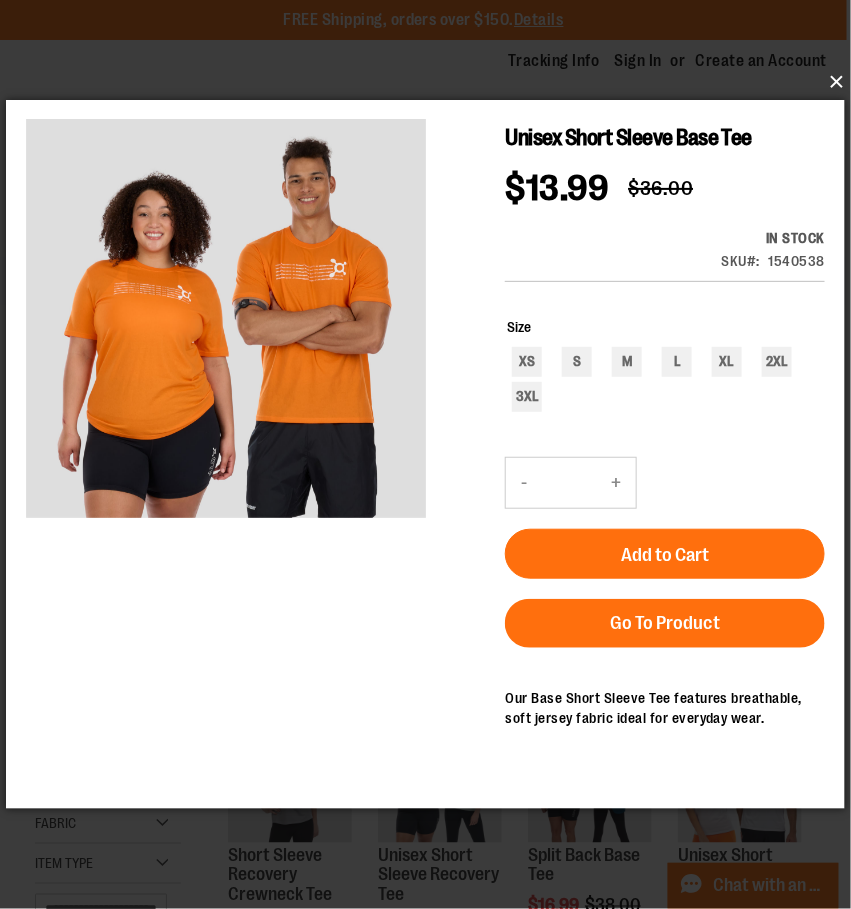 click on "×" at bounding box center [431, 82] 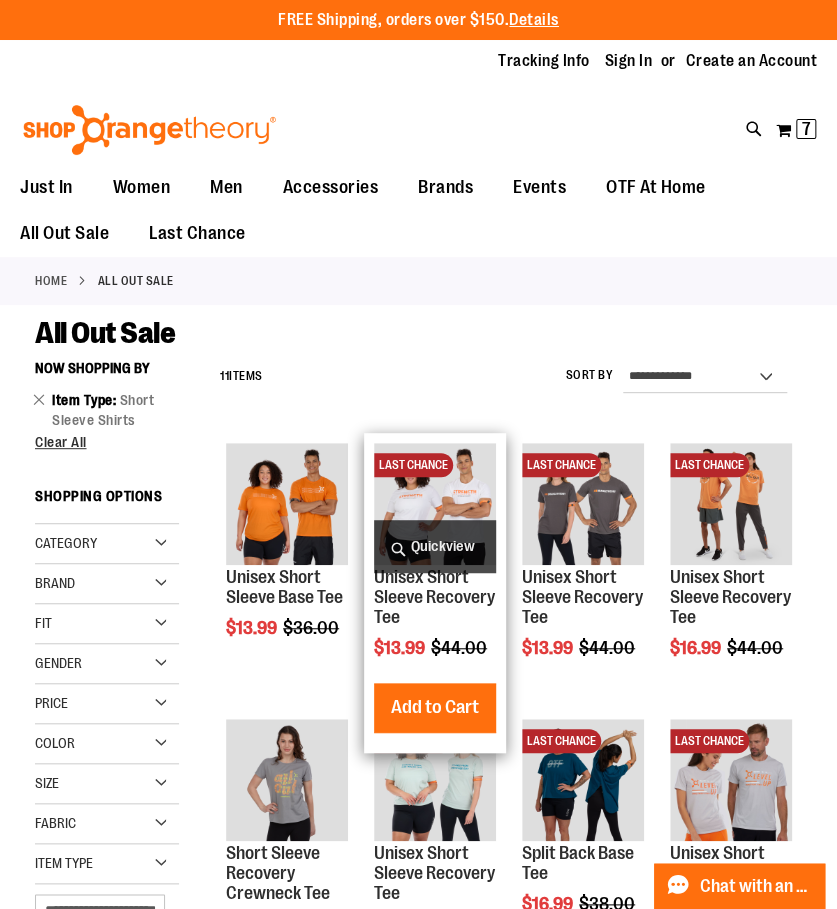 click on "Quickview" at bounding box center [435, 546] 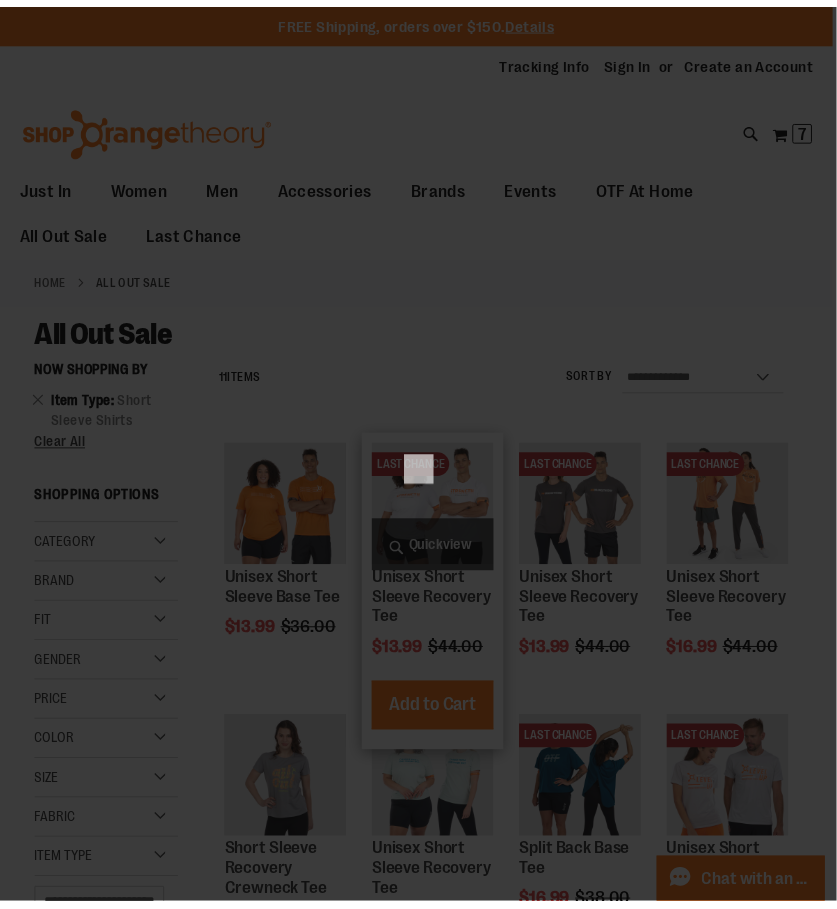 scroll, scrollTop: 0, scrollLeft: 0, axis: both 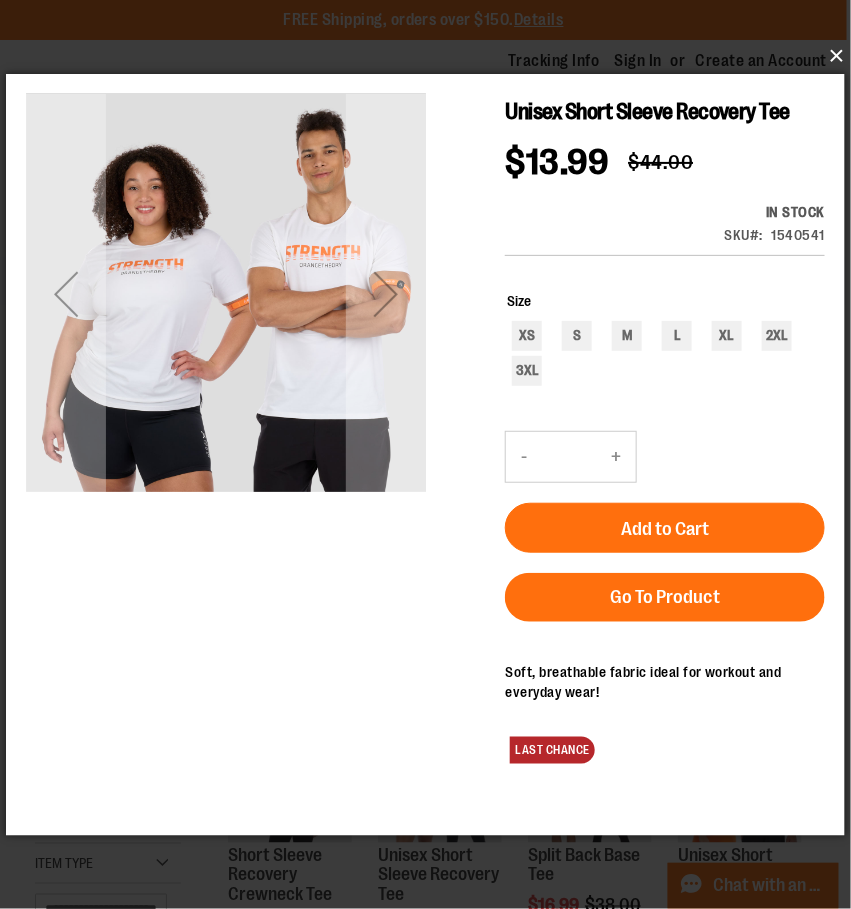 click on "×" at bounding box center [431, 56] 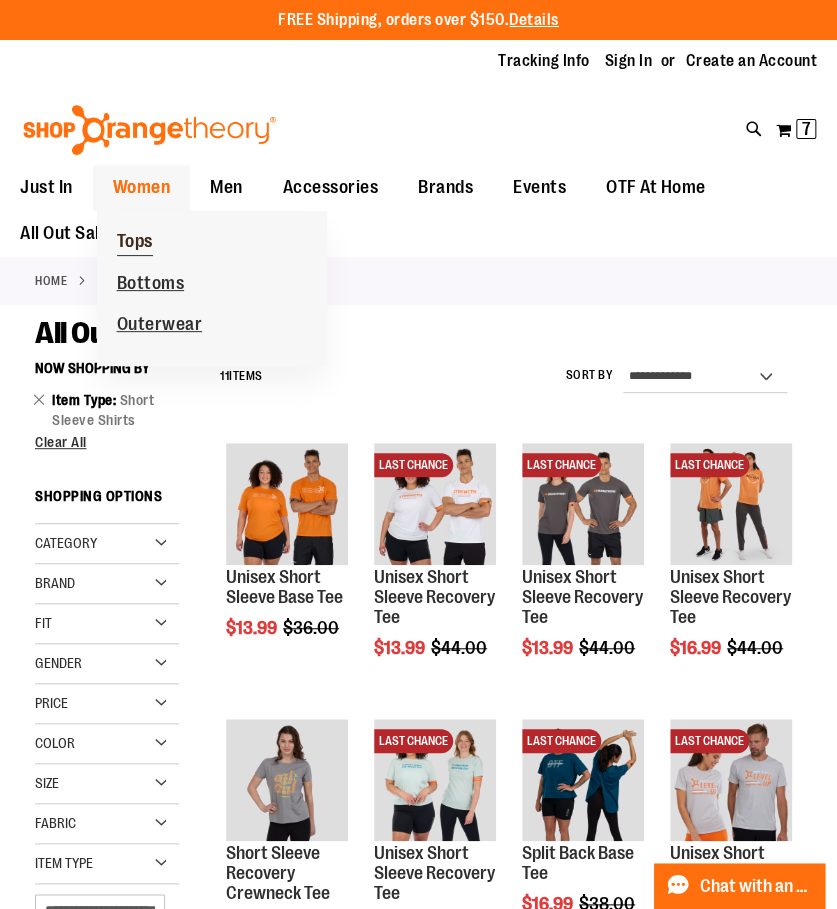 click on "Tops" at bounding box center (135, 243) 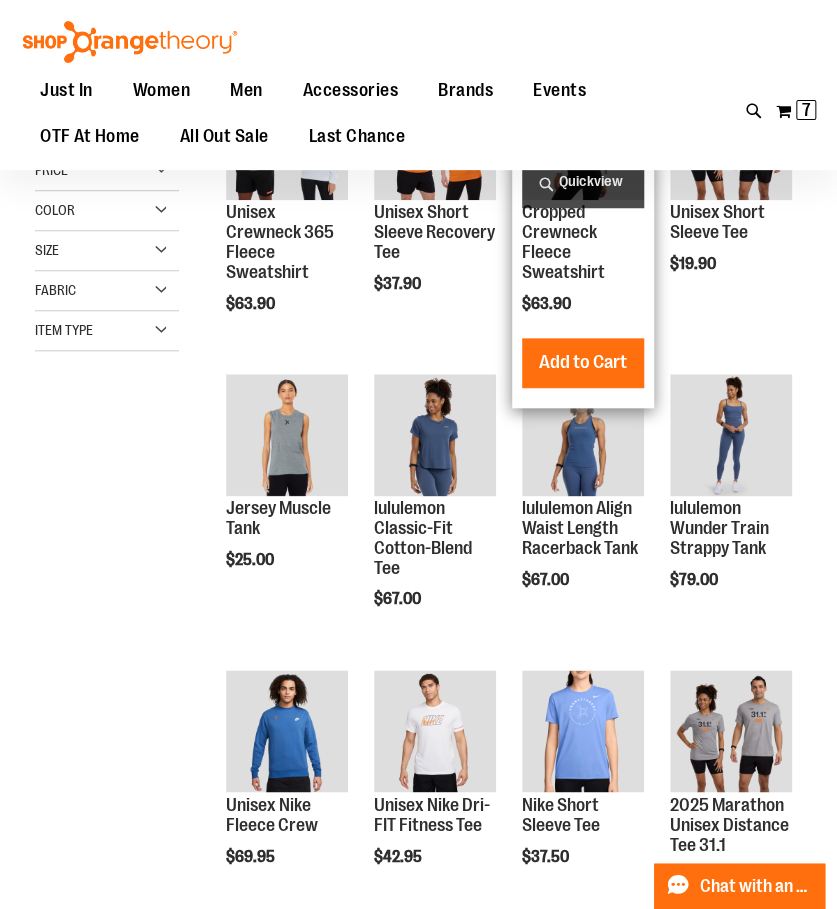 scroll, scrollTop: 400, scrollLeft: 0, axis: vertical 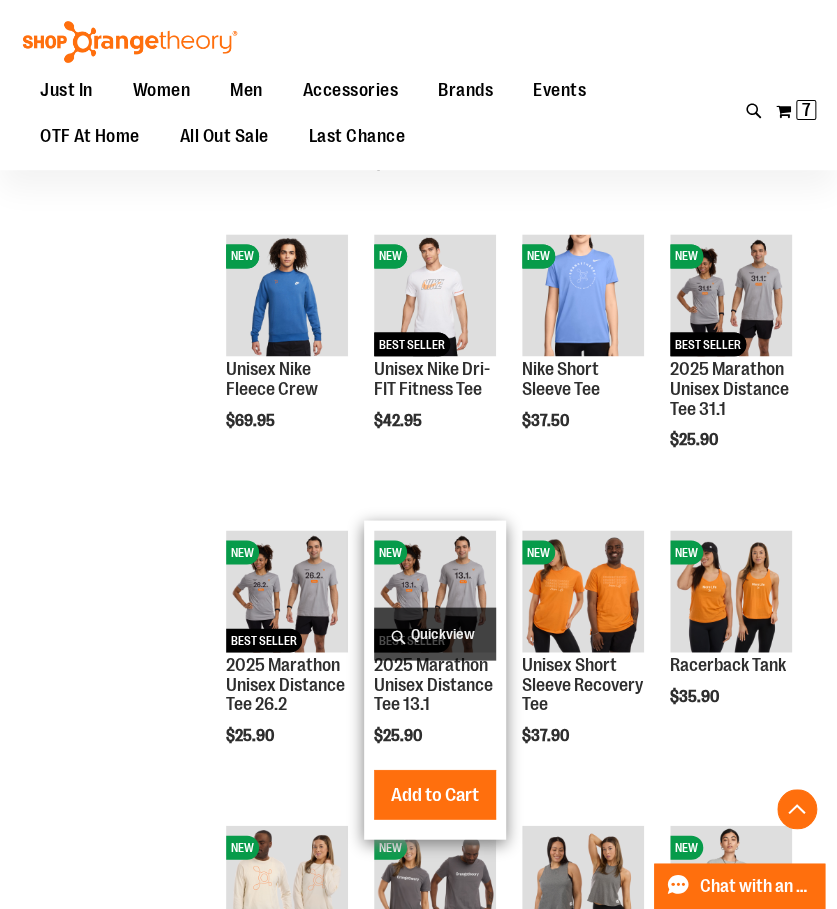 click on "Quickview" at bounding box center [435, 633] 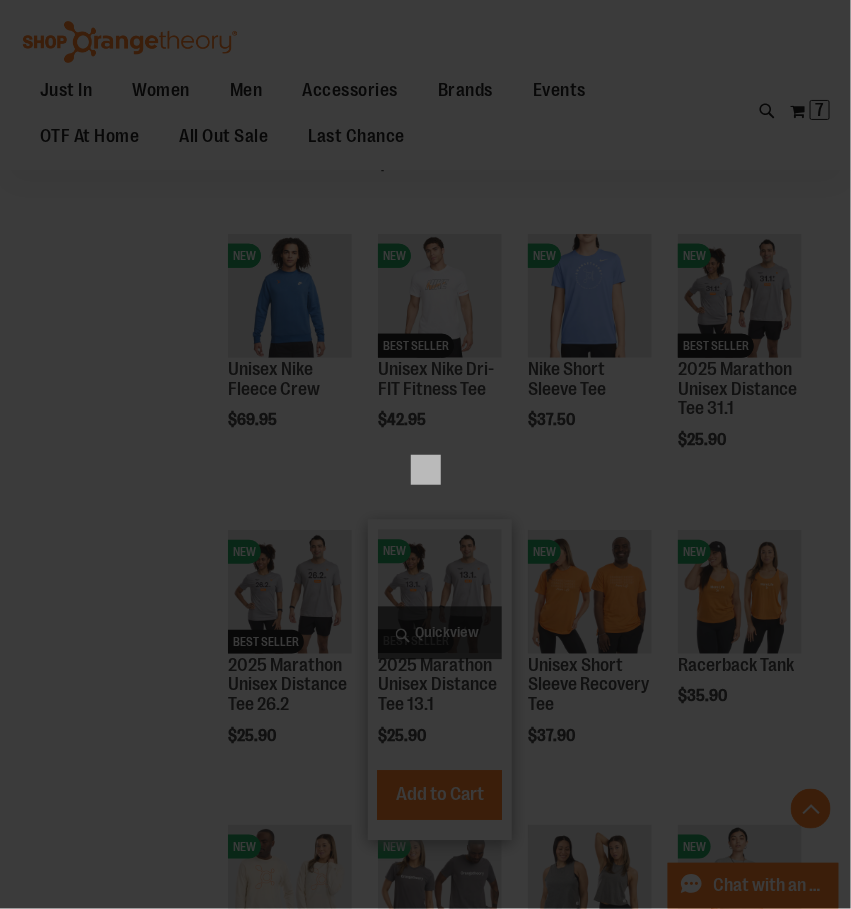 scroll, scrollTop: 0, scrollLeft: 0, axis: both 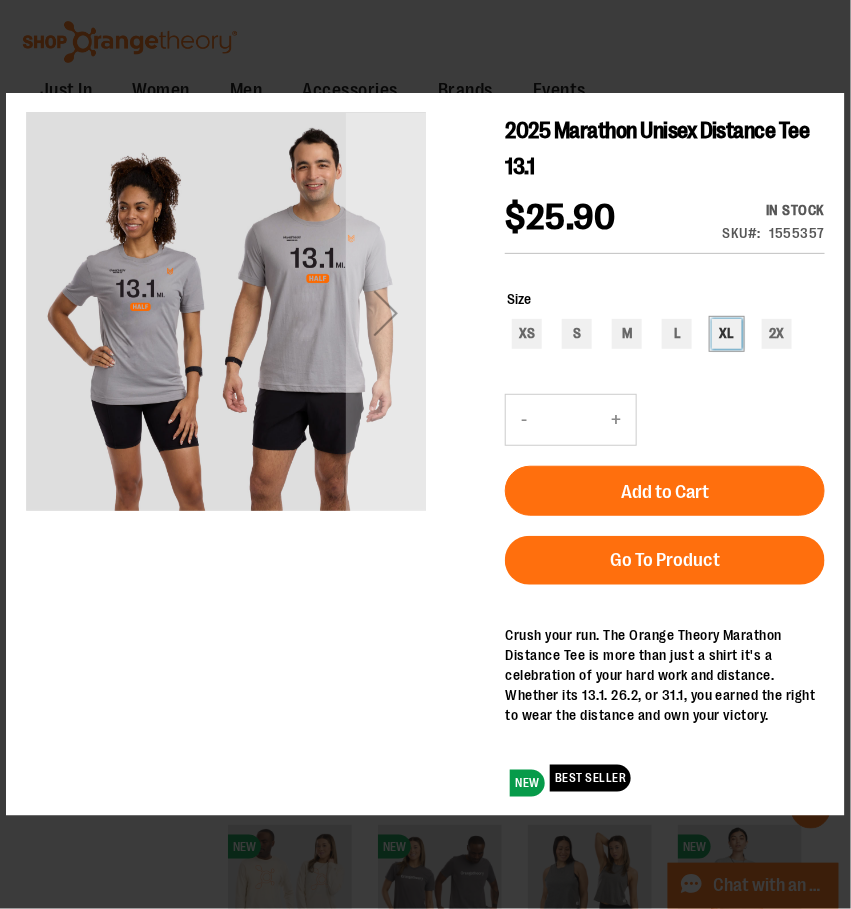 click on "Size XS S M L XL 2X" at bounding box center (665, 321) 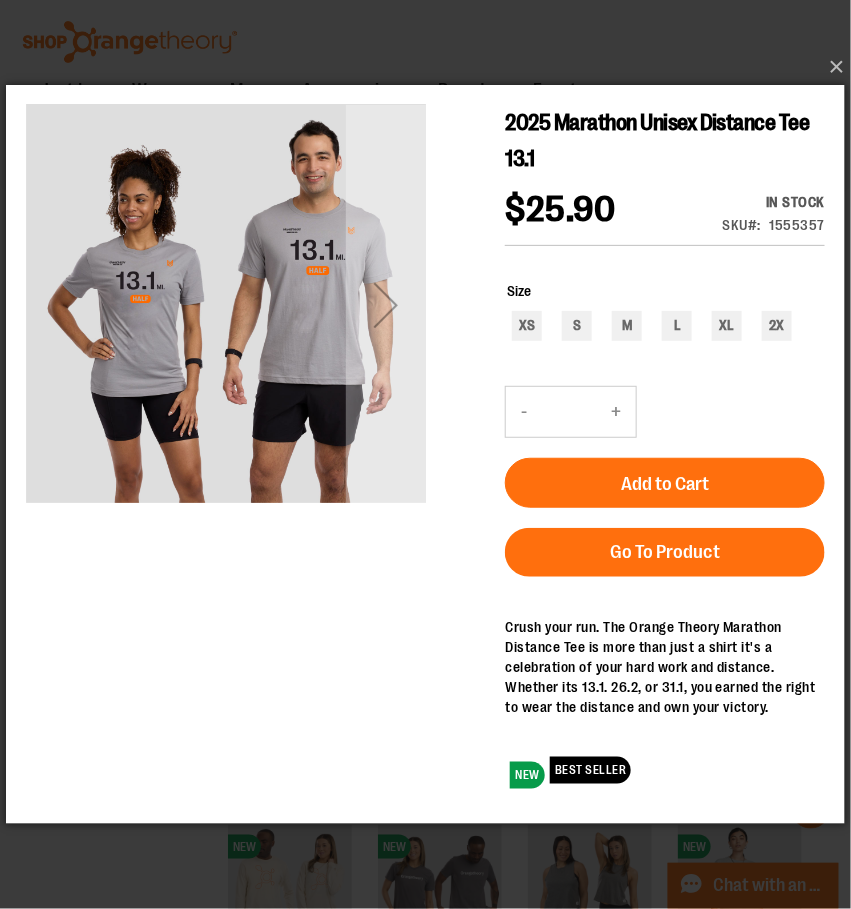 click on "Add to Cart" at bounding box center (665, 447) 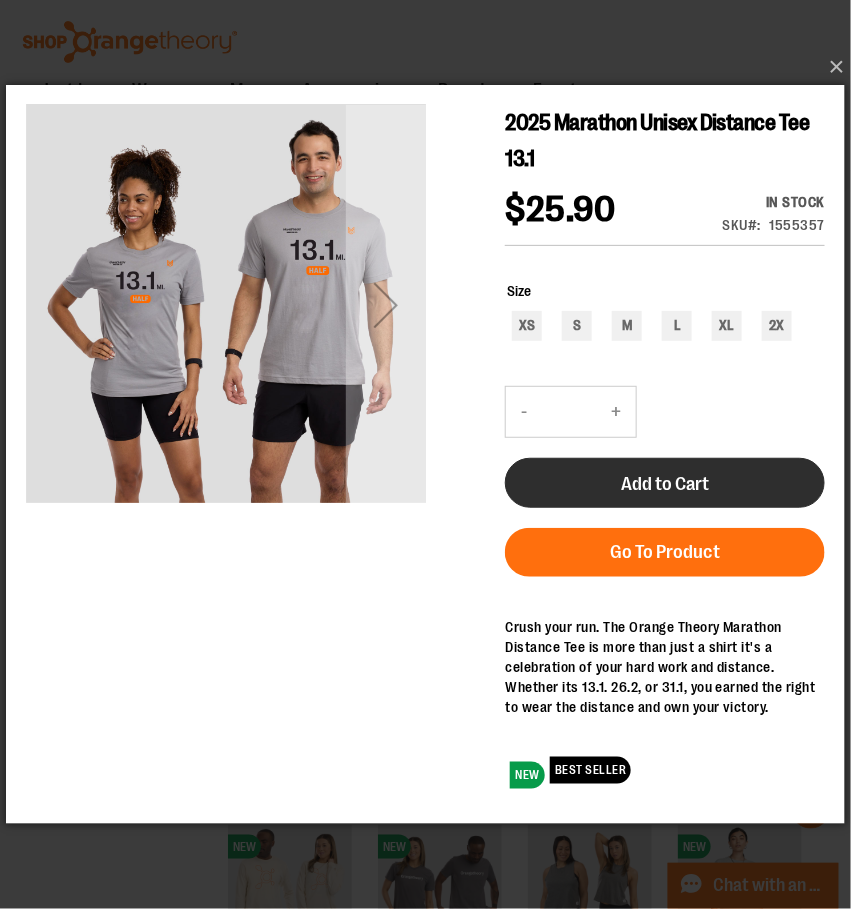 click on "Add to Cart" at bounding box center [665, 483] 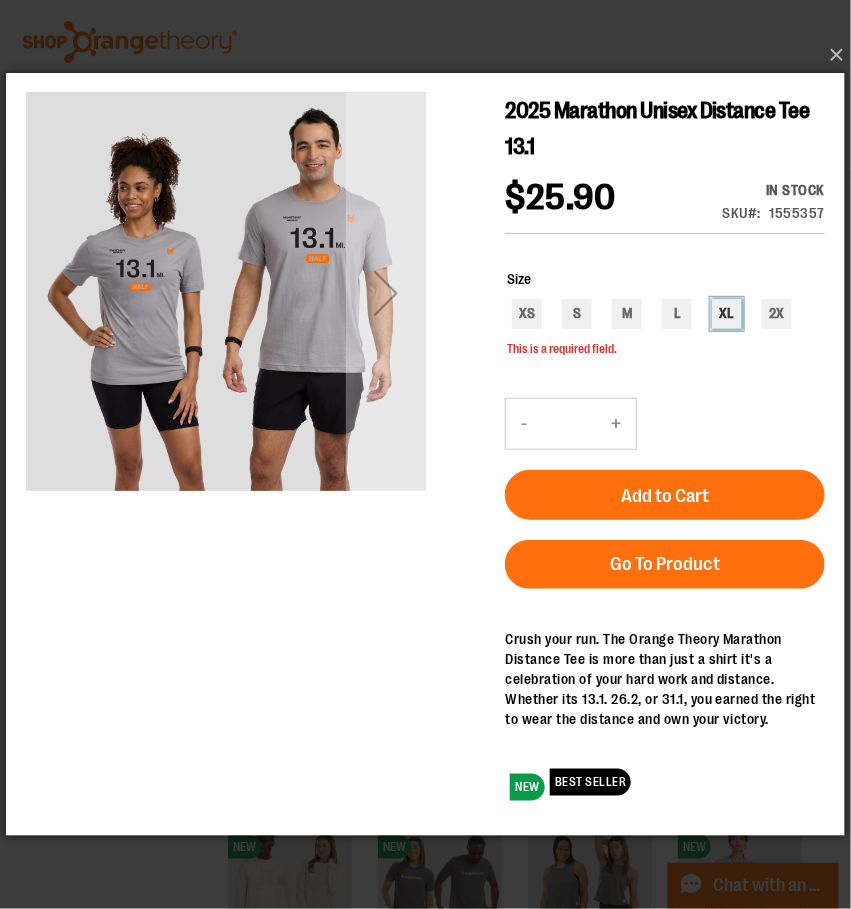 click on "XL" at bounding box center [727, 314] 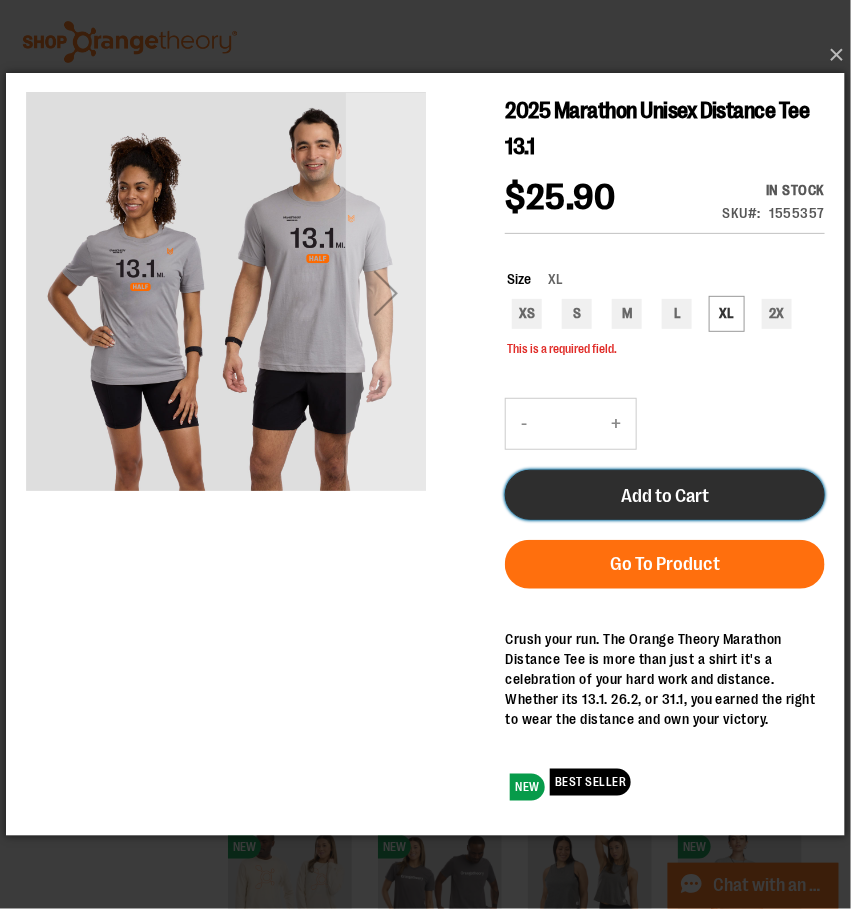 click on "Add to Cart" at bounding box center [665, 495] 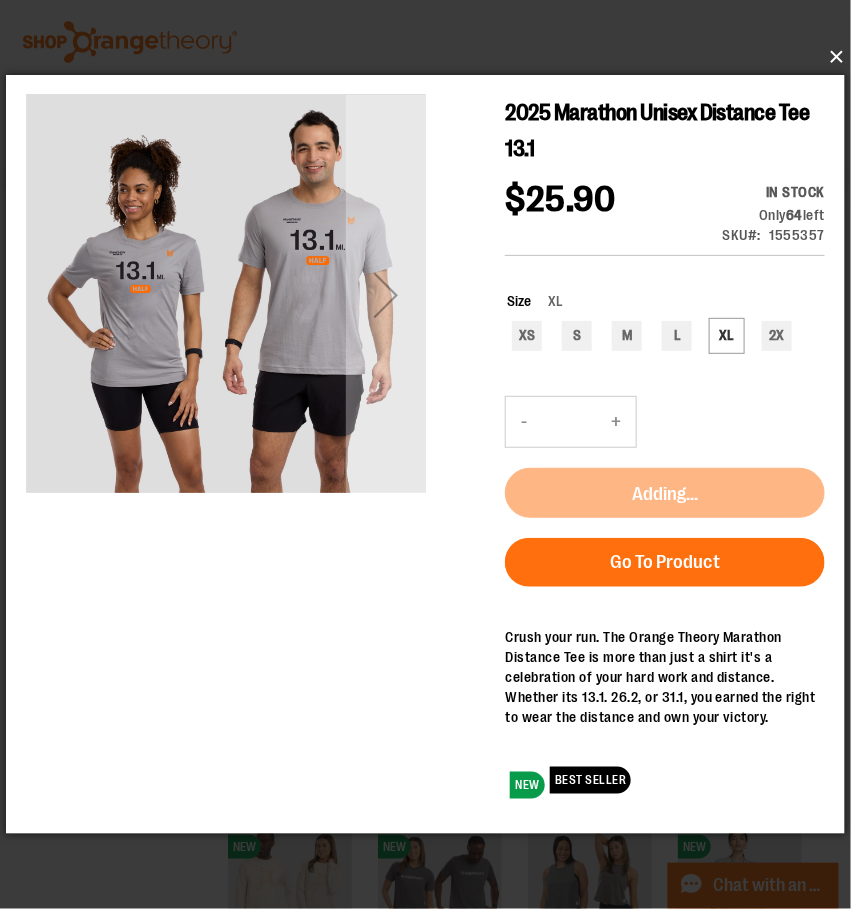click on "×" at bounding box center [431, 57] 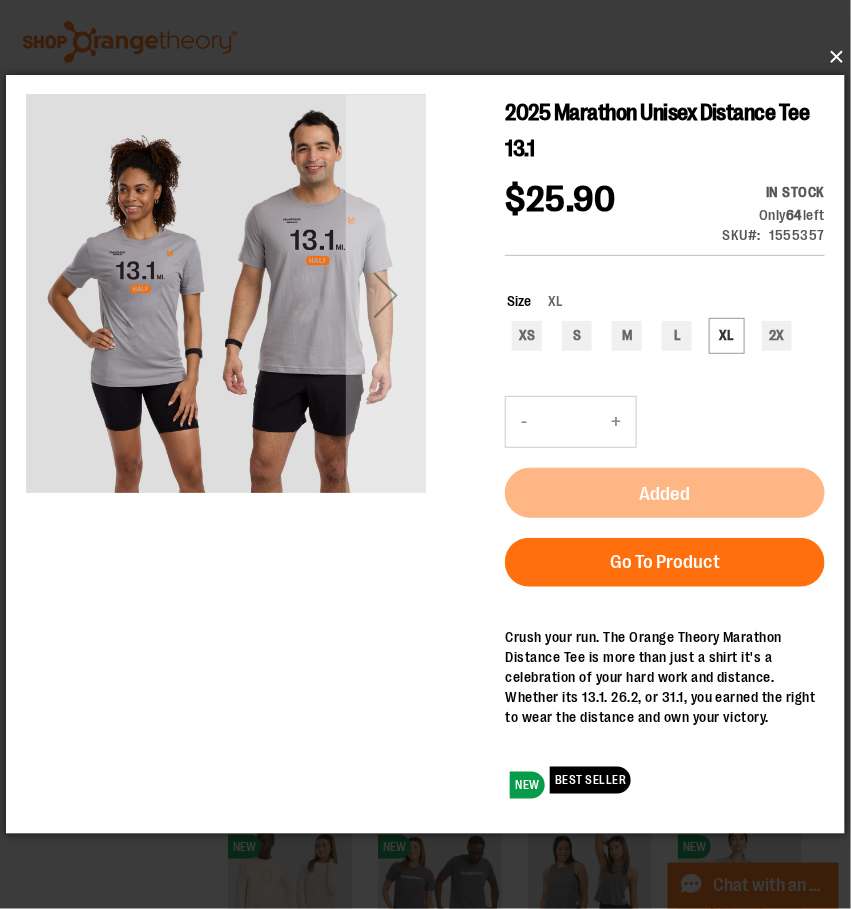 click on "×" at bounding box center [431, 57] 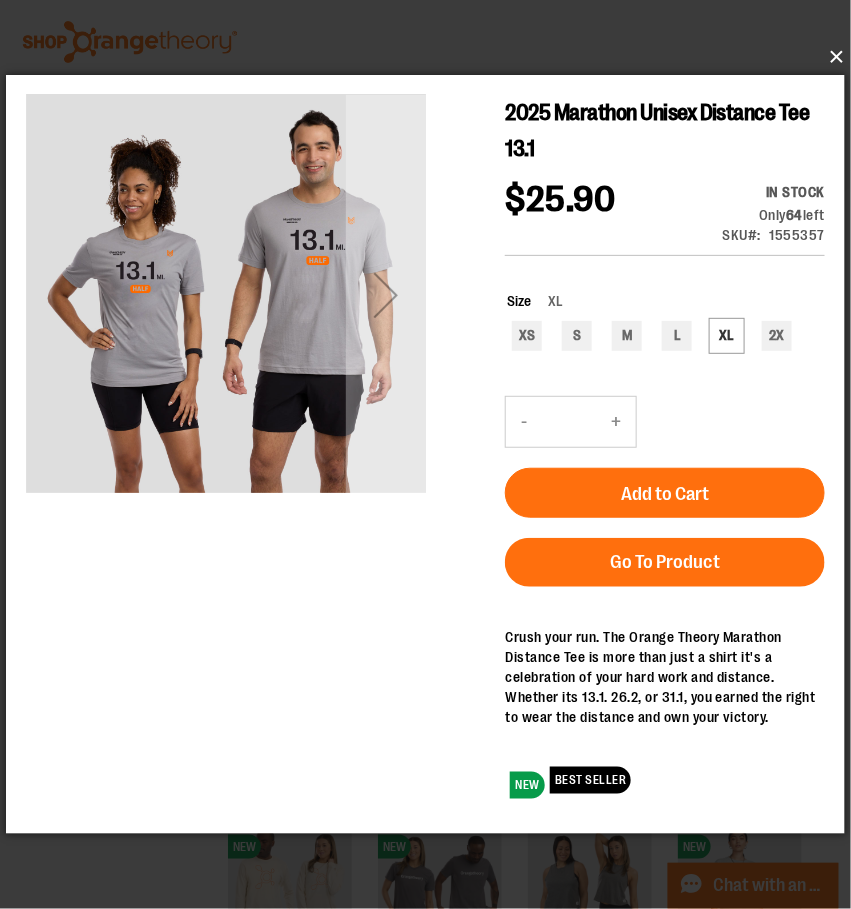 click on "×" at bounding box center [431, 57] 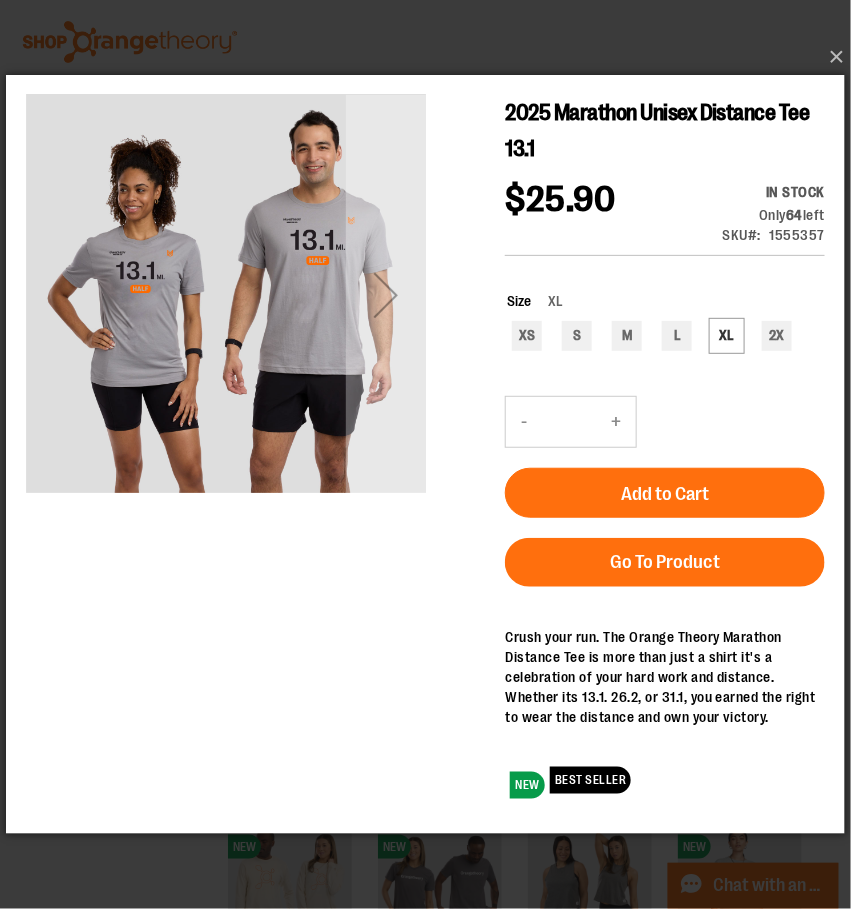 click on "×" at bounding box center (425, 454) 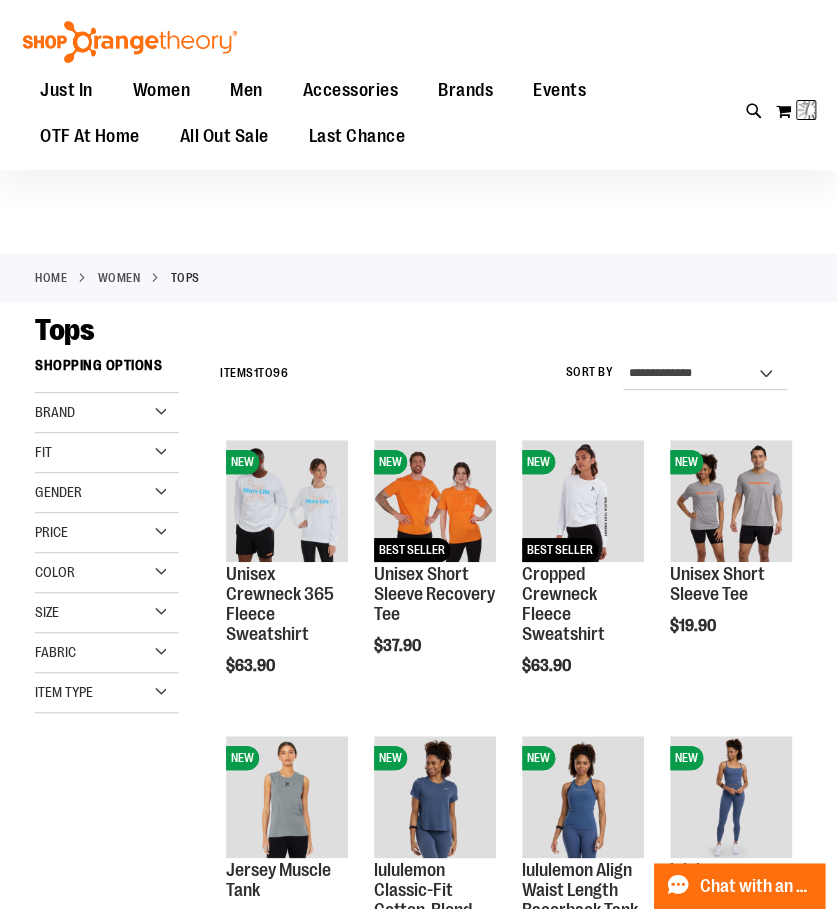 scroll, scrollTop: 0, scrollLeft: 0, axis: both 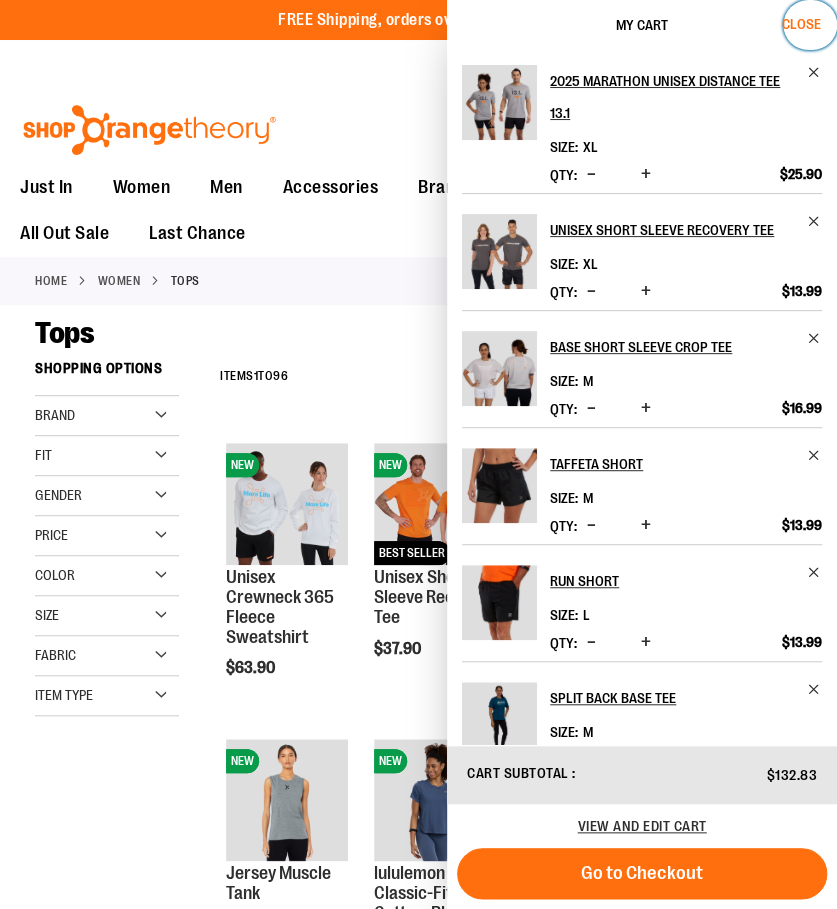 click on "Close" at bounding box center (810, 25) 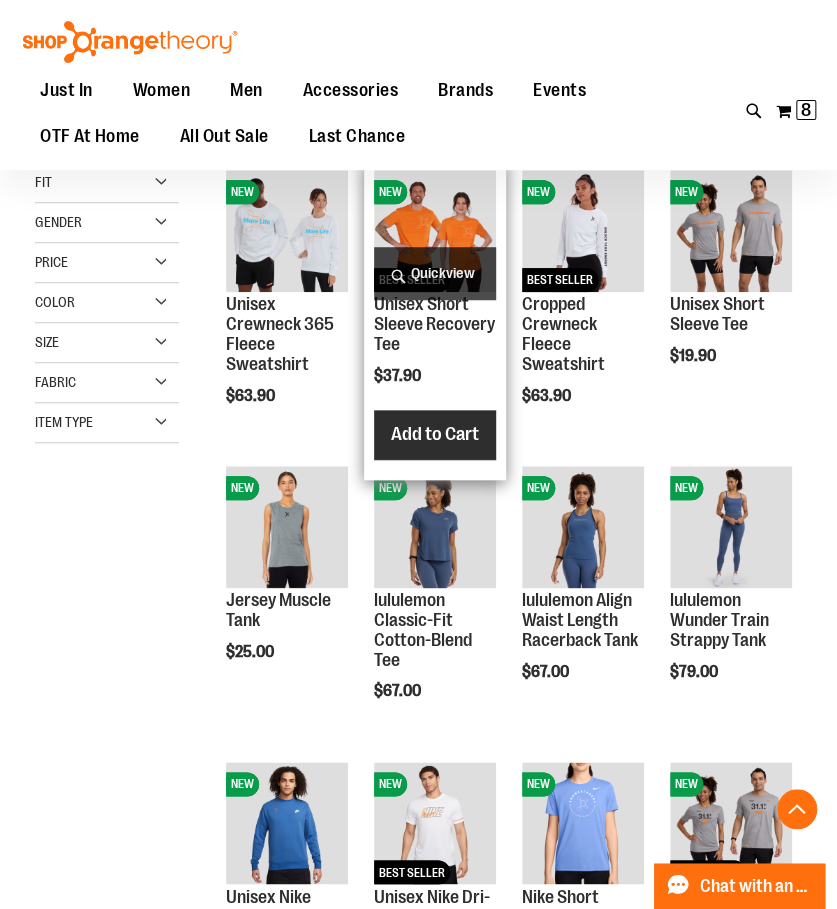 scroll, scrollTop: 800, scrollLeft: 0, axis: vertical 